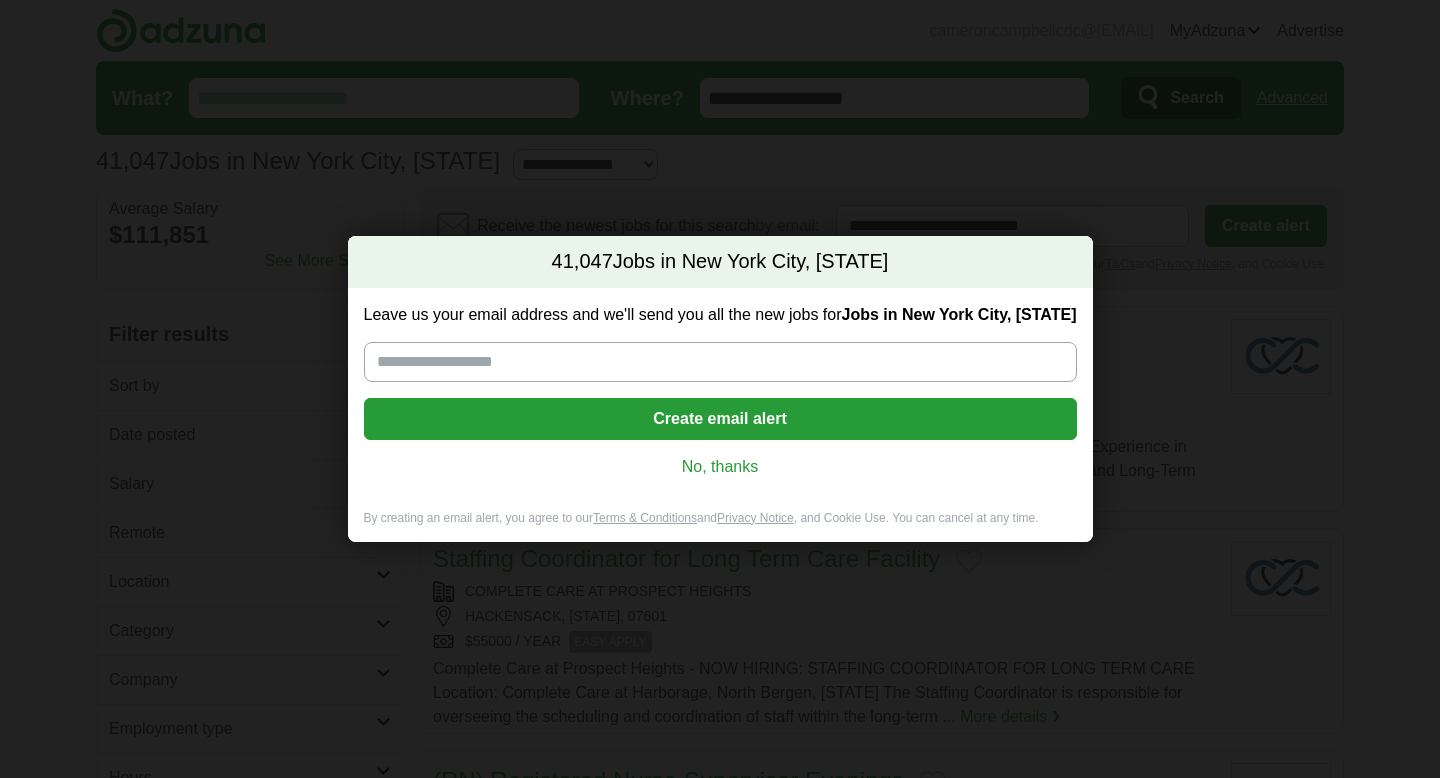 scroll, scrollTop: 0, scrollLeft: 0, axis: both 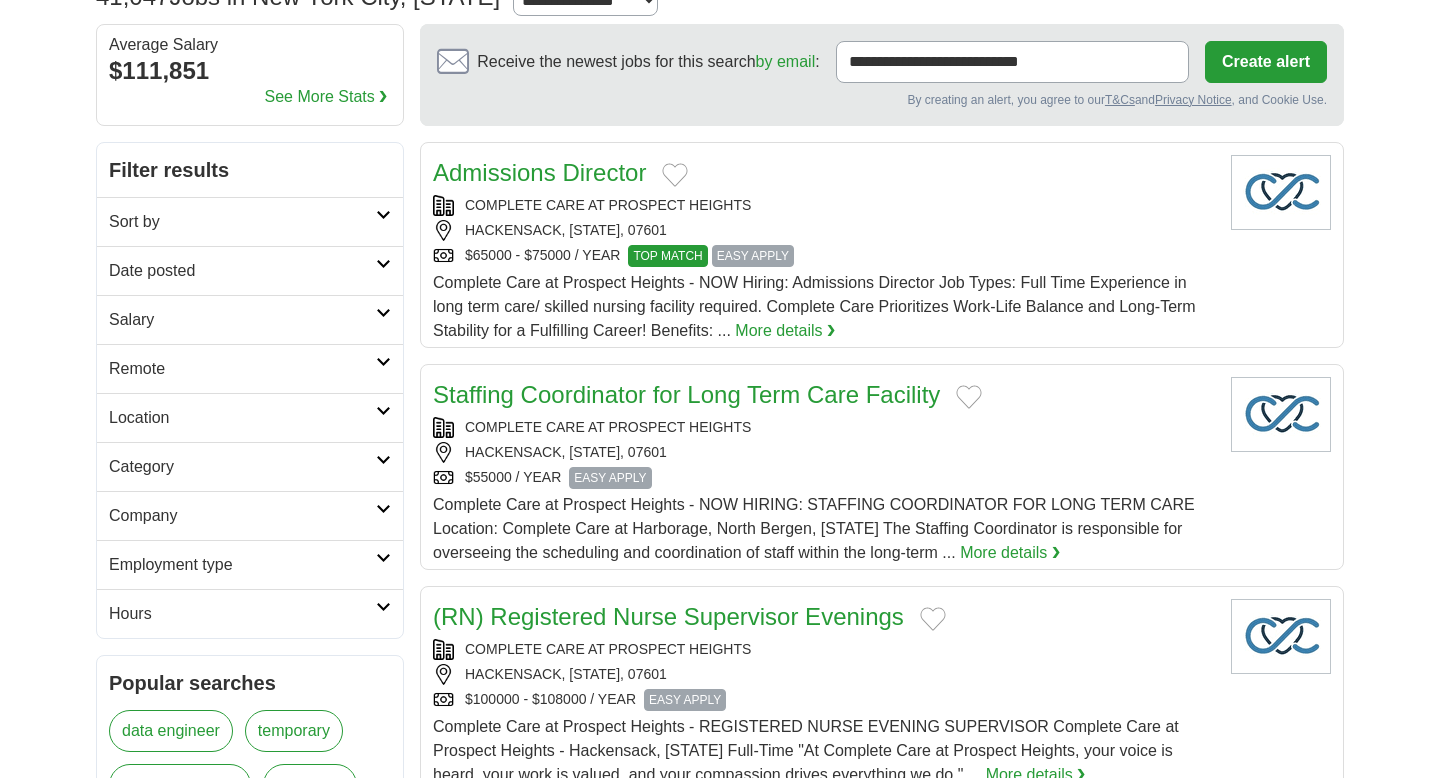 click on "Date posted" at bounding box center [250, 270] 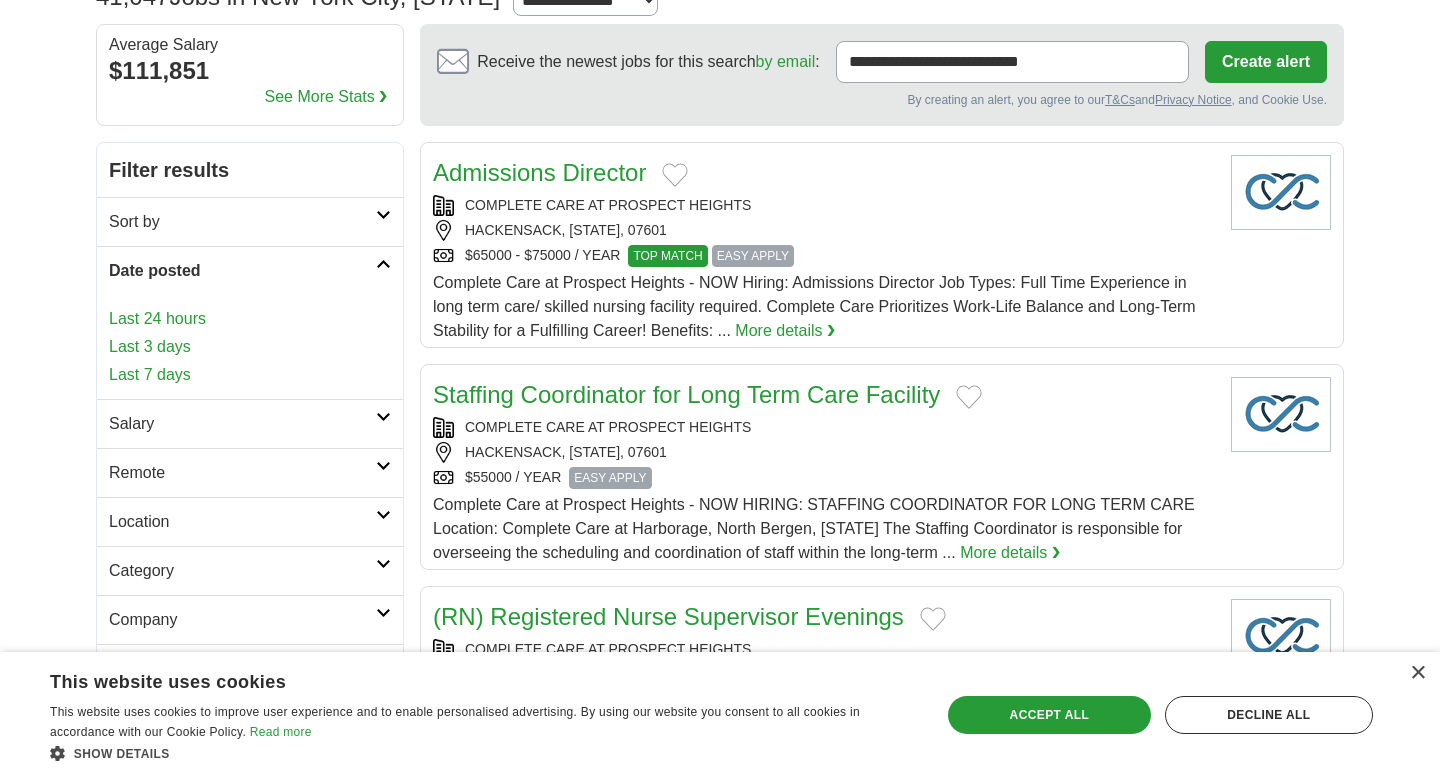 click on "Last 3 days" at bounding box center [250, 347] 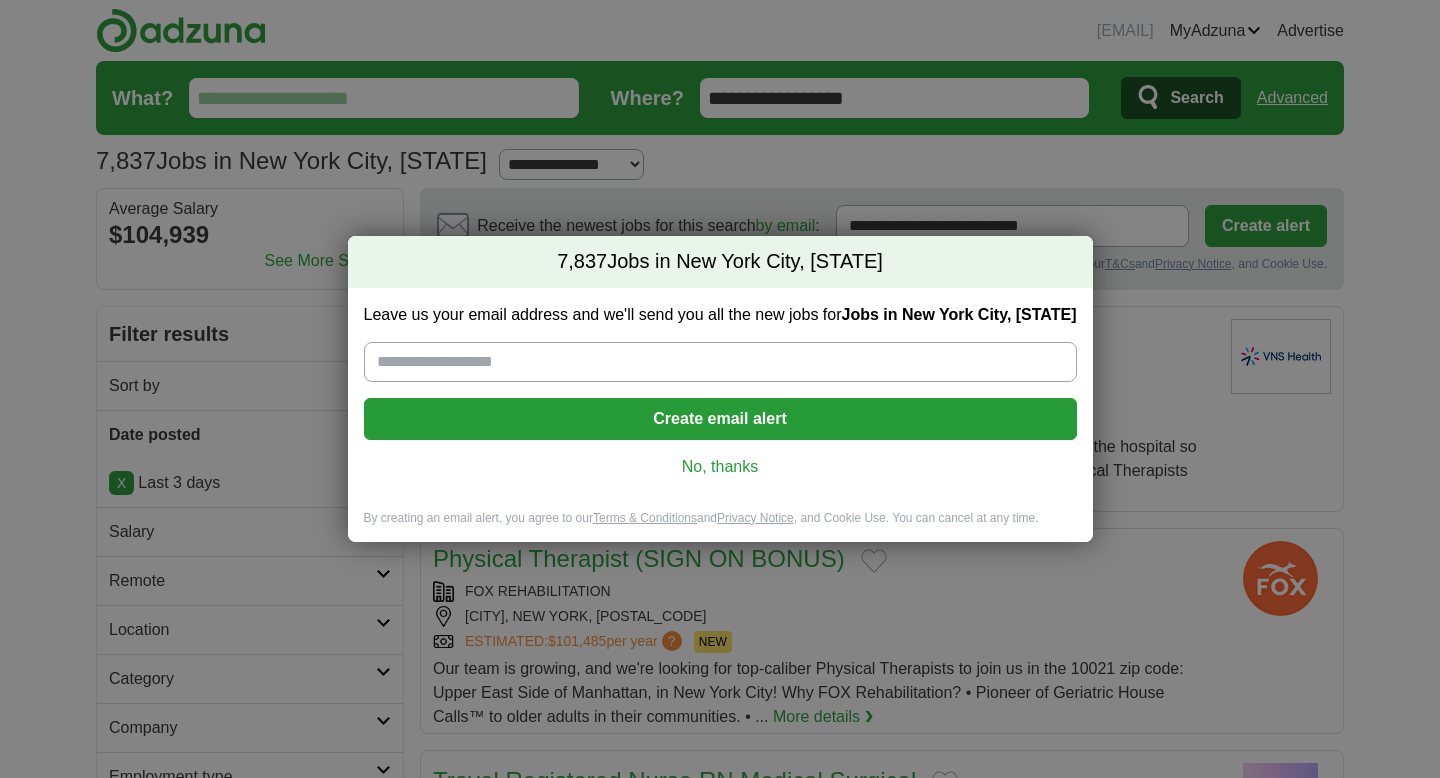 scroll, scrollTop: 0, scrollLeft: 0, axis: both 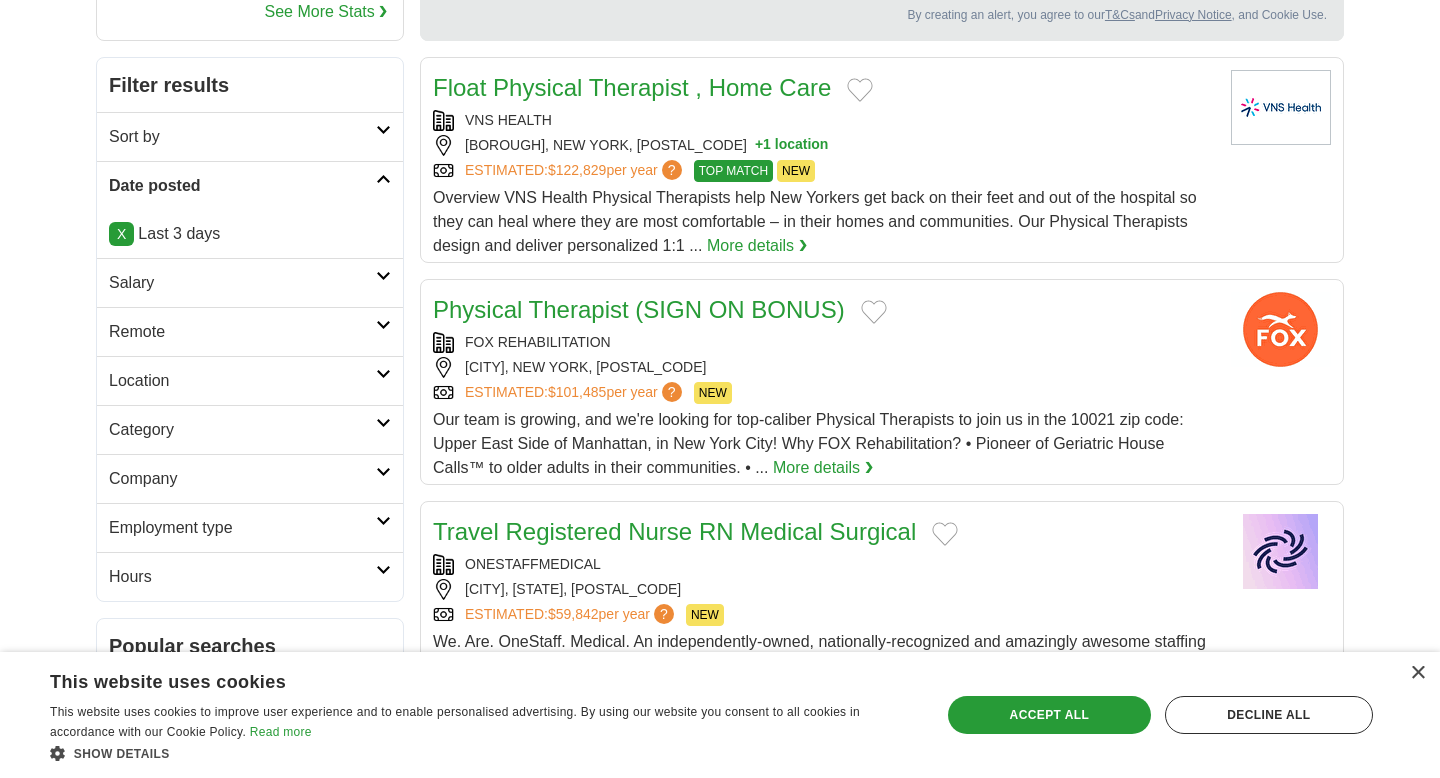 click on "Category" at bounding box center [242, 430] 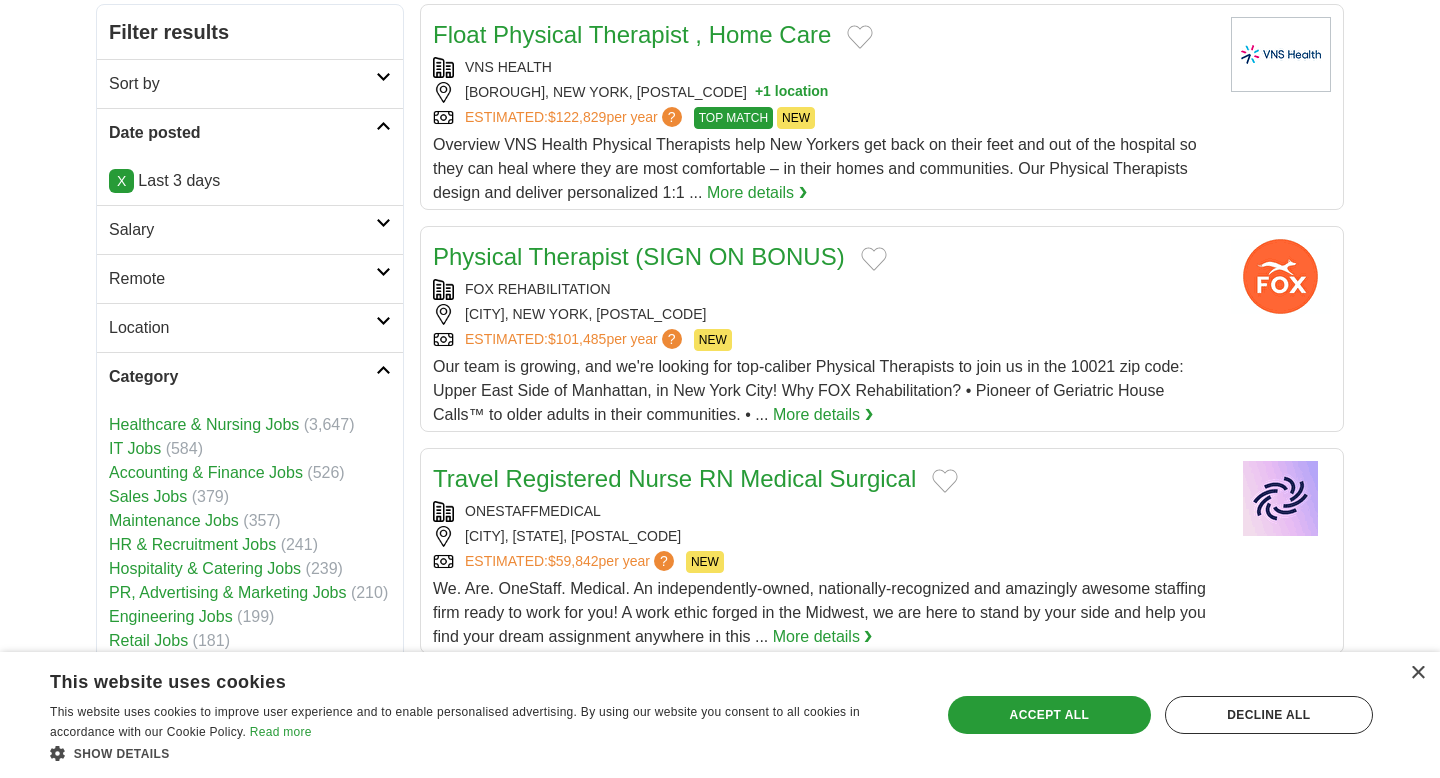 scroll, scrollTop: 347, scrollLeft: 0, axis: vertical 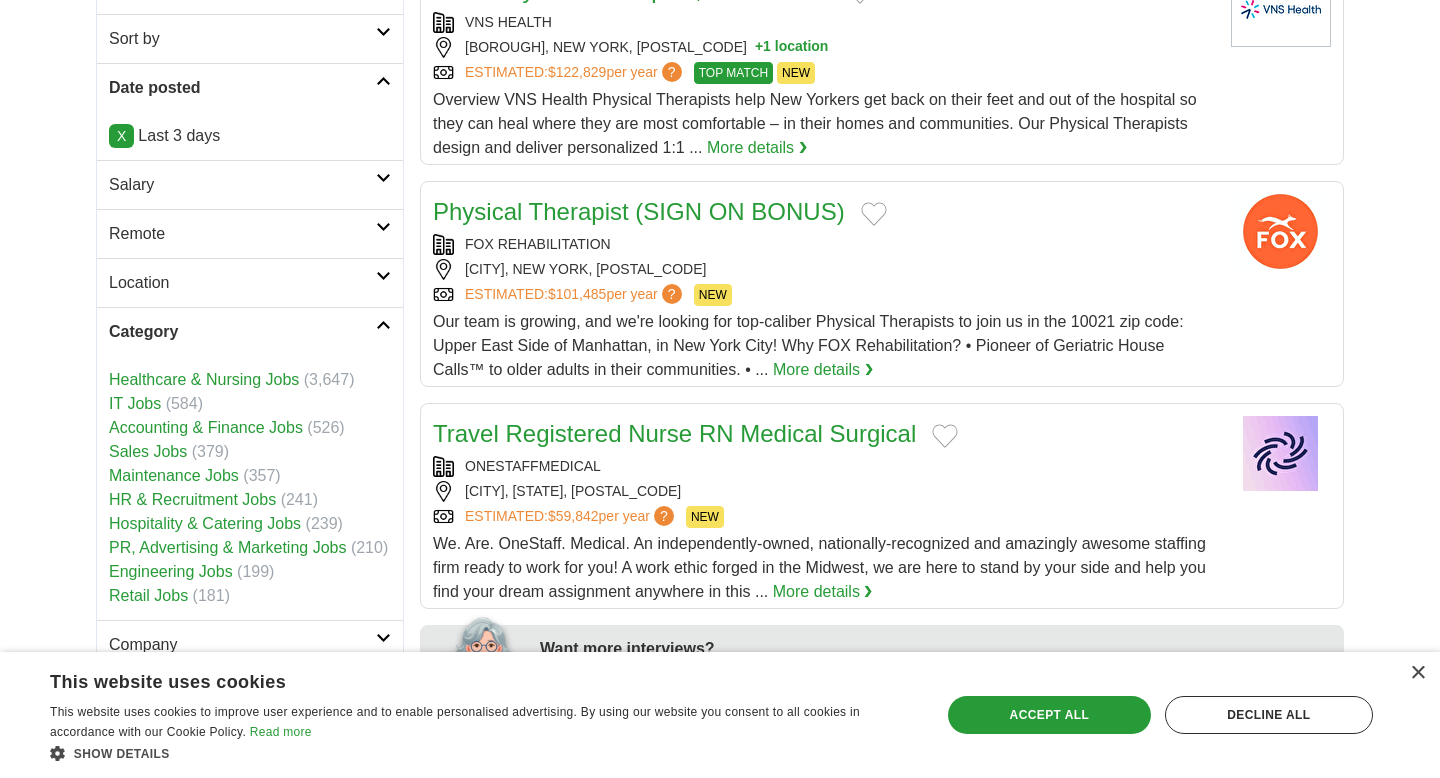 click on "Category" at bounding box center [242, 332] 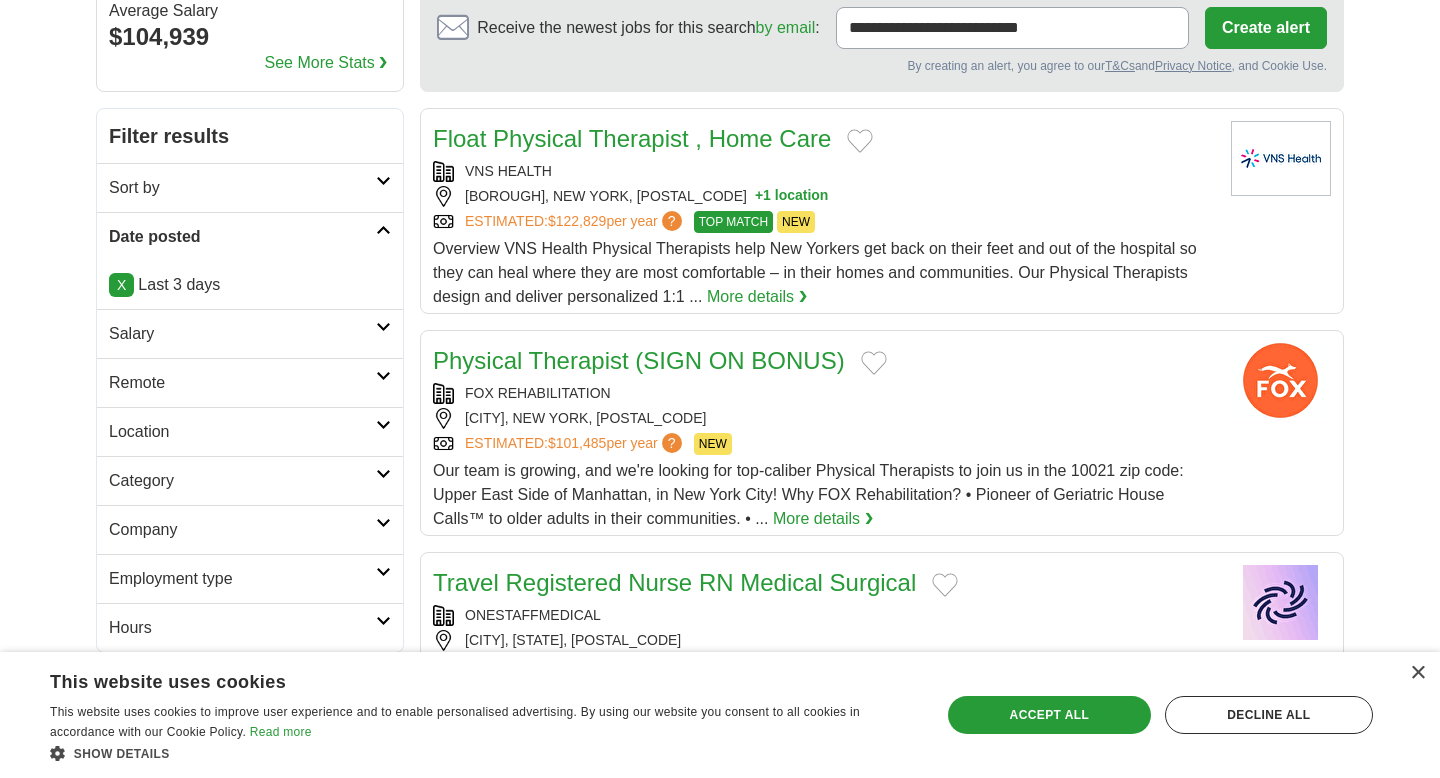 scroll, scrollTop: 45, scrollLeft: 0, axis: vertical 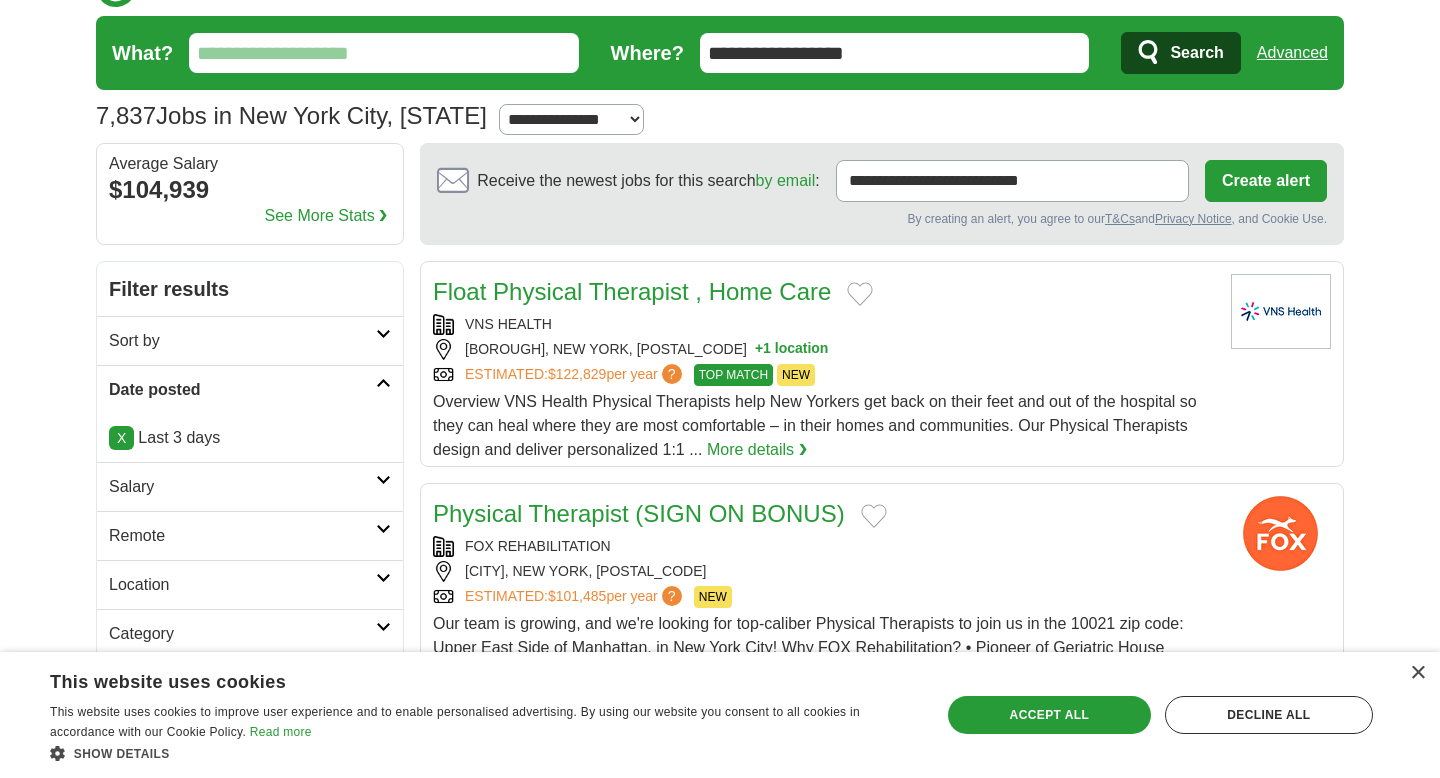 click on "Salary" at bounding box center (242, 487) 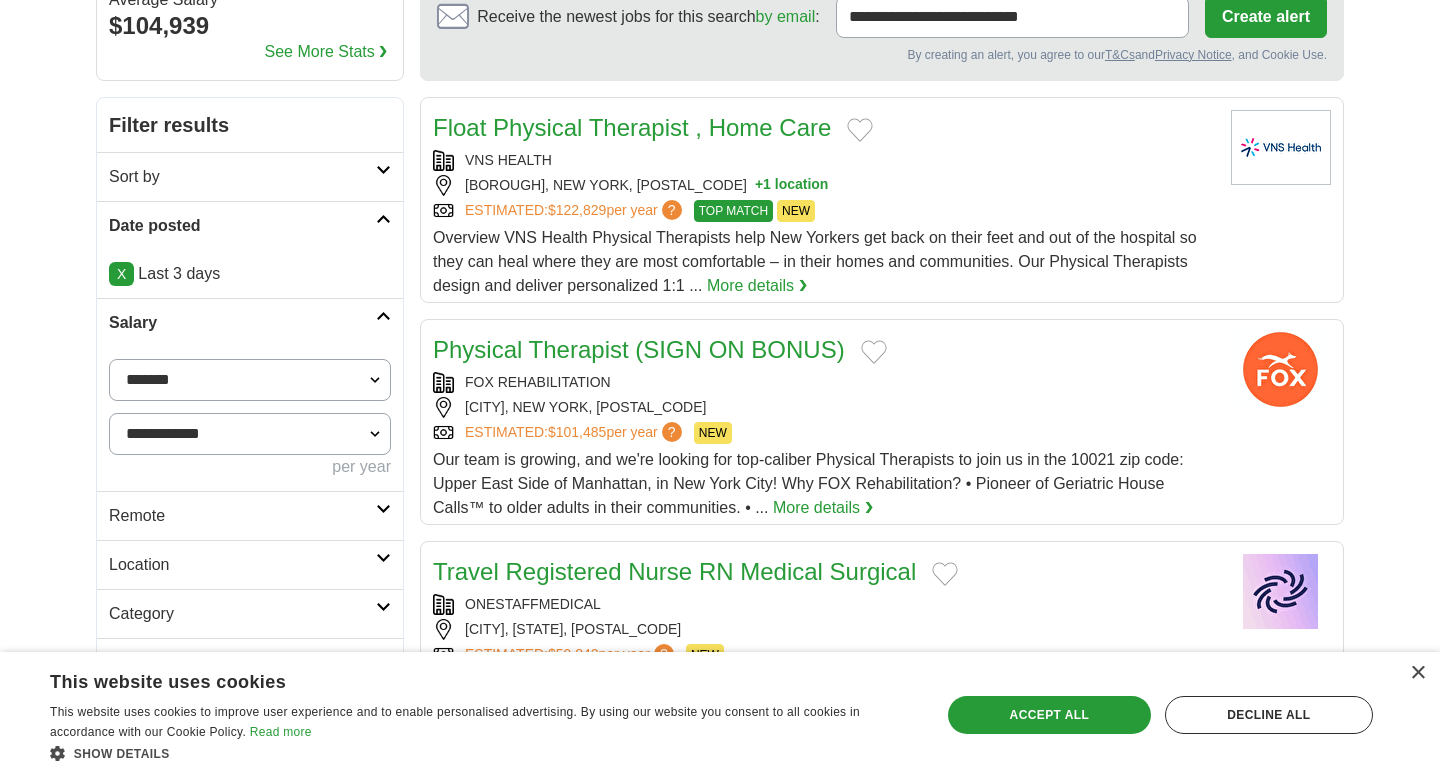 scroll, scrollTop: 230, scrollLeft: 0, axis: vertical 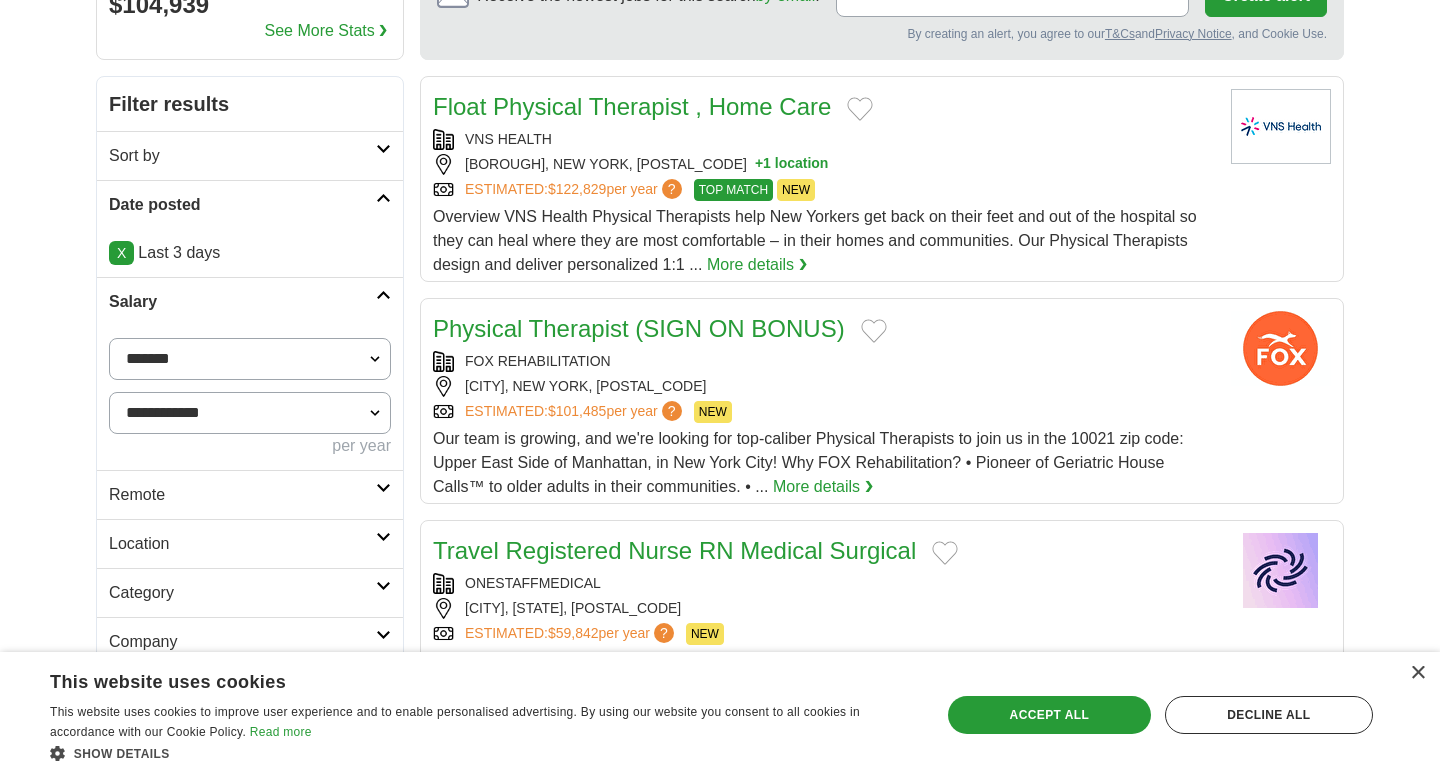 click on "**********" at bounding box center [250, 413] 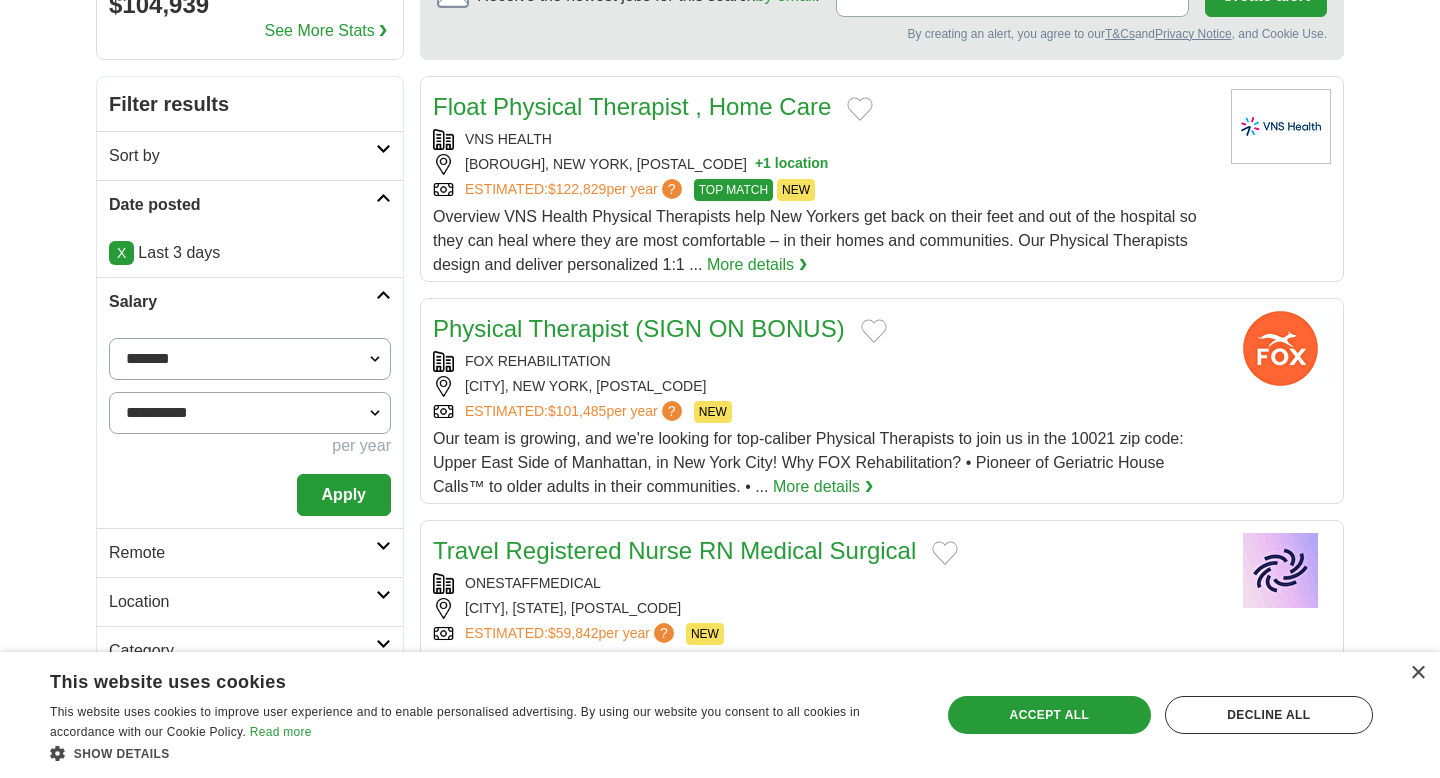 click on "Apply" at bounding box center (344, 495) 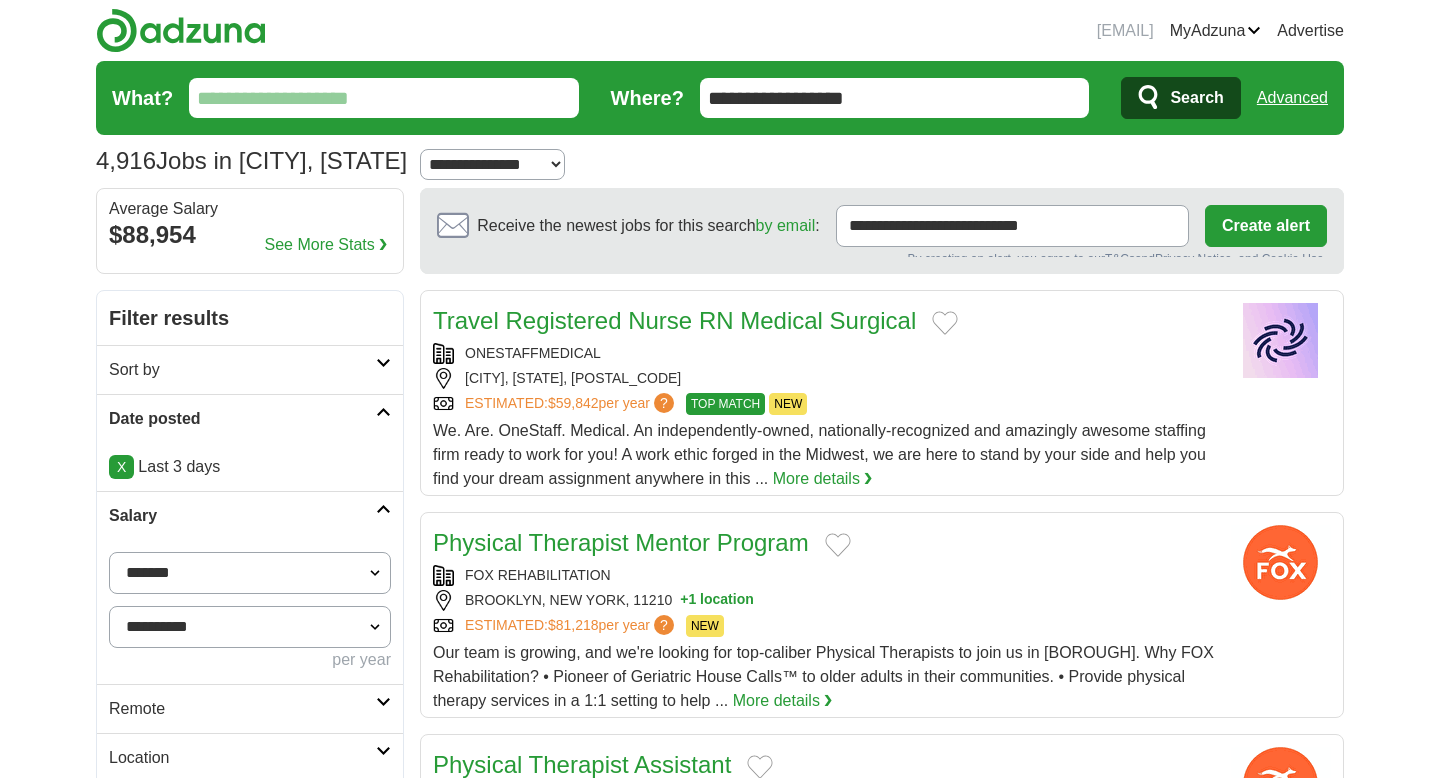 scroll, scrollTop: 0, scrollLeft: 0, axis: both 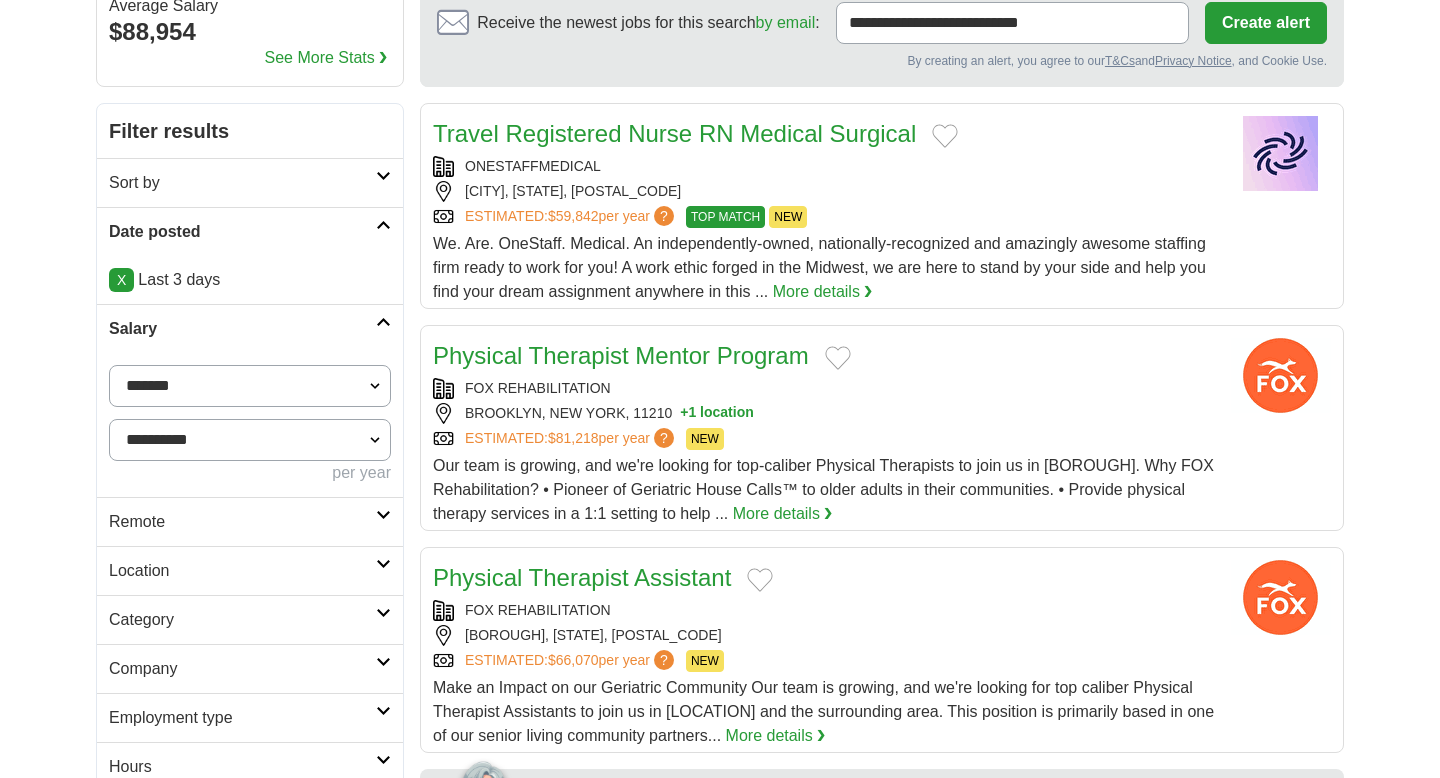click on "**********" at bounding box center [250, 440] 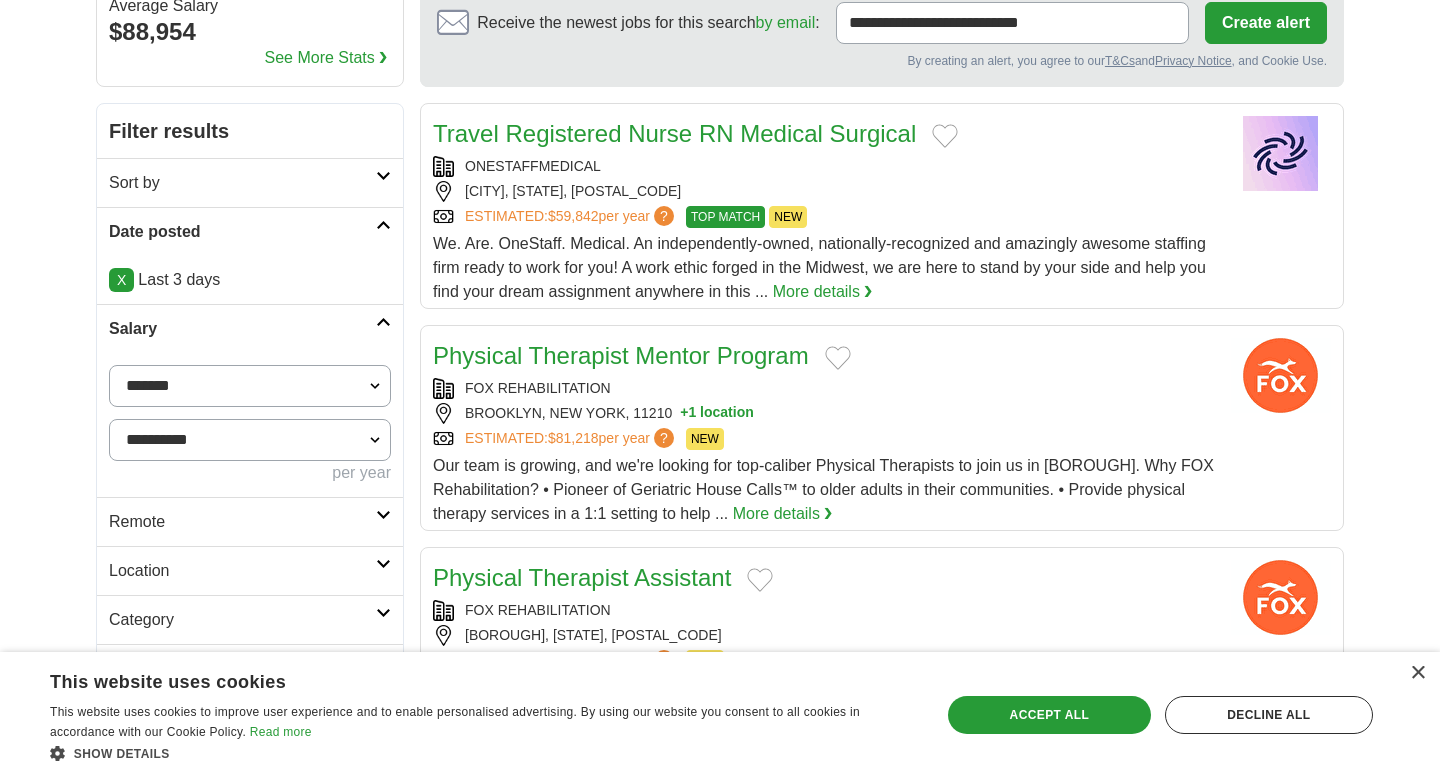 select on "*****" 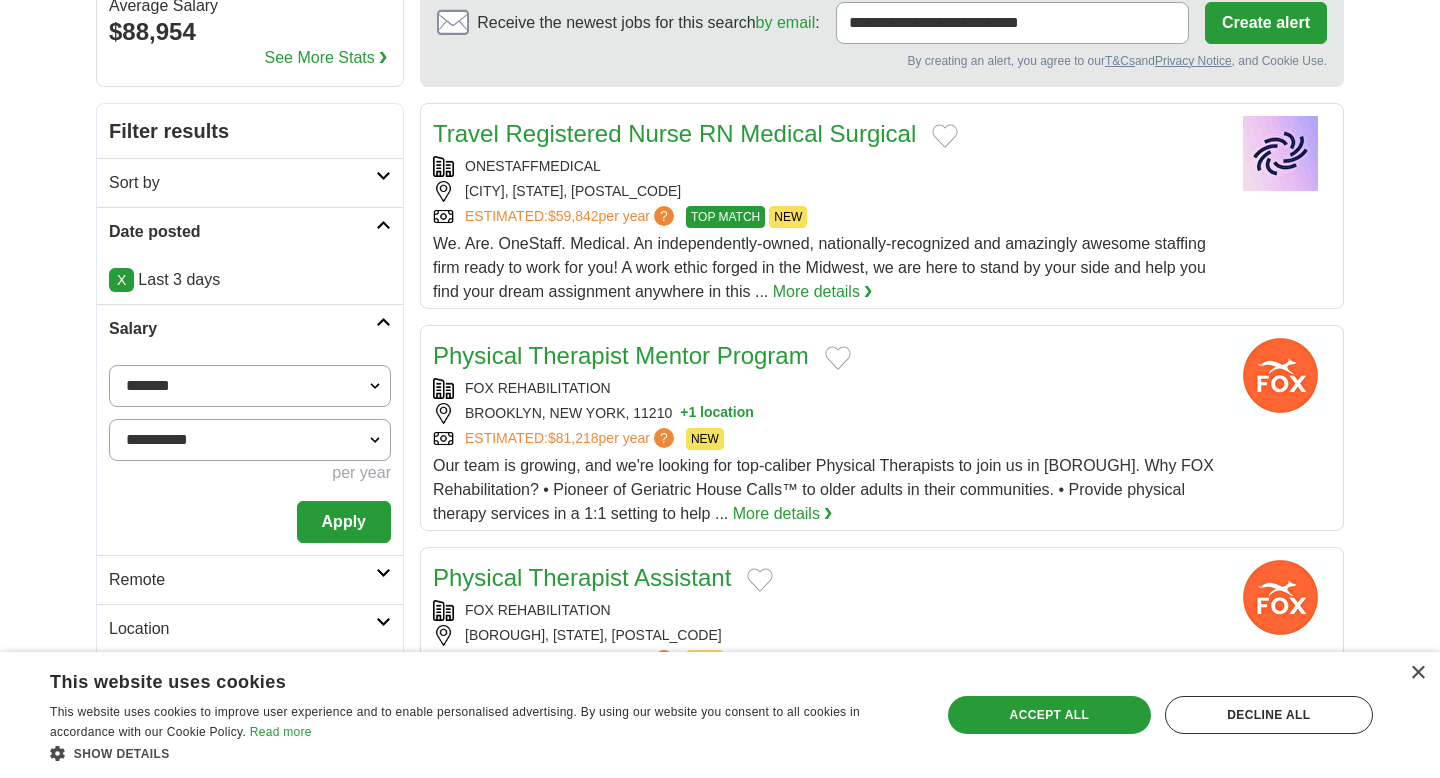 click on "Apply" at bounding box center (344, 522) 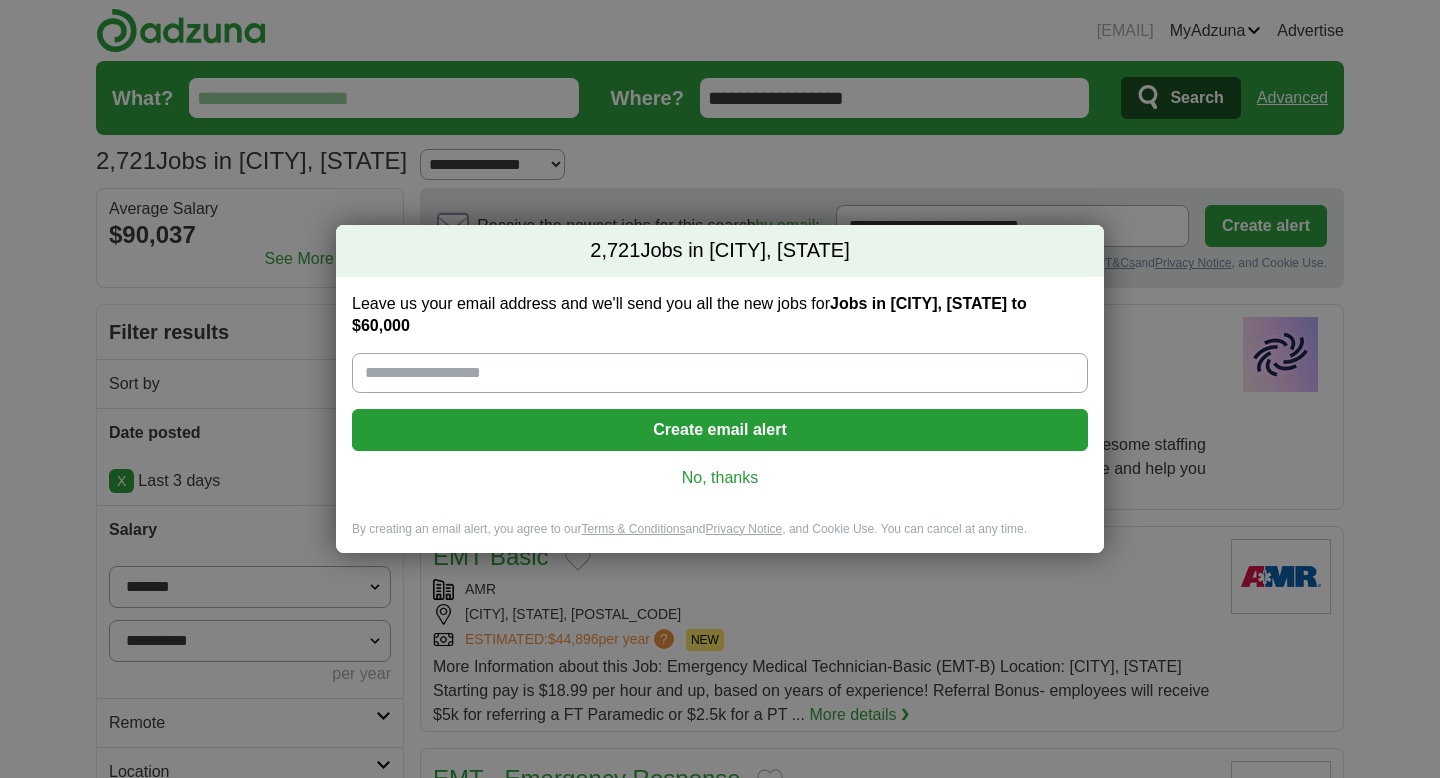 scroll, scrollTop: 0, scrollLeft: 0, axis: both 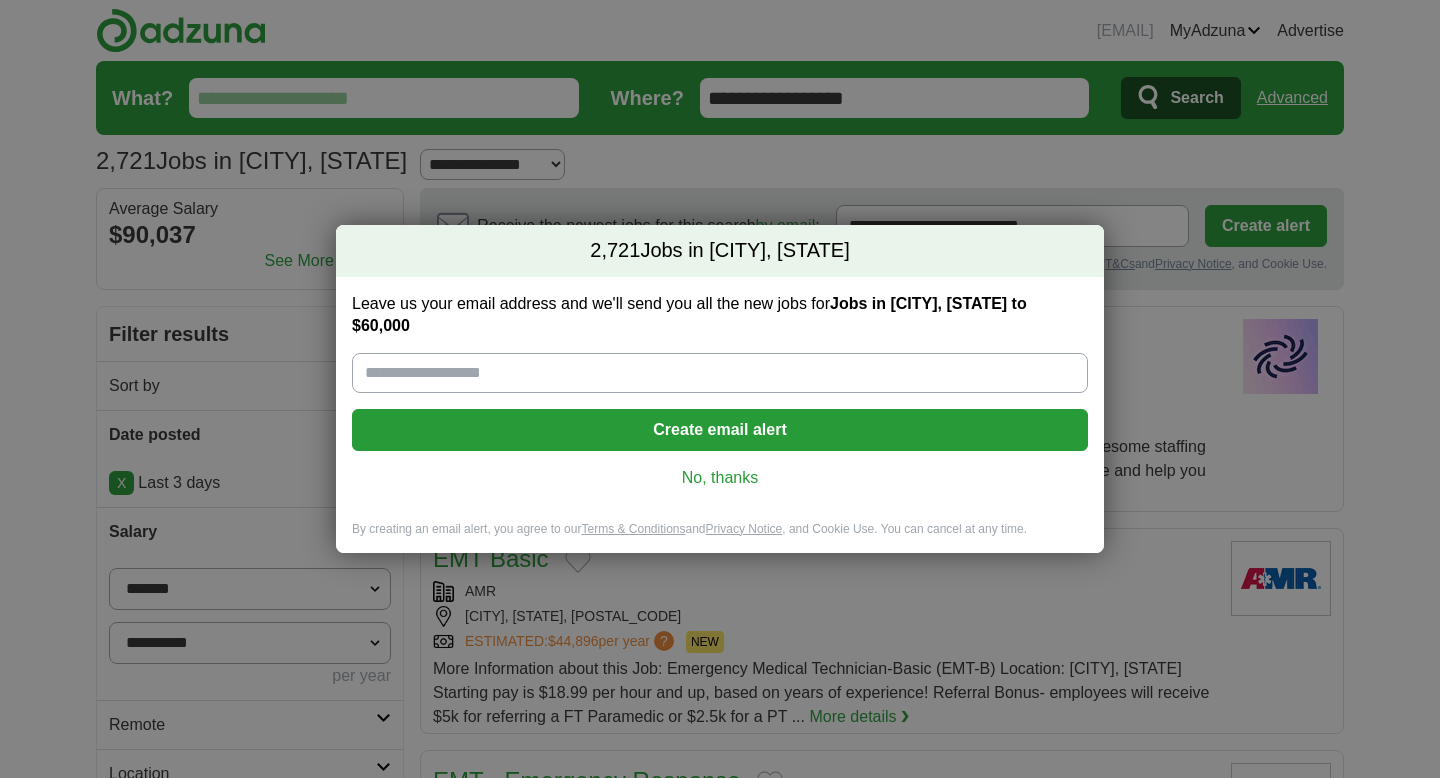 click on "No, thanks" at bounding box center (720, 478) 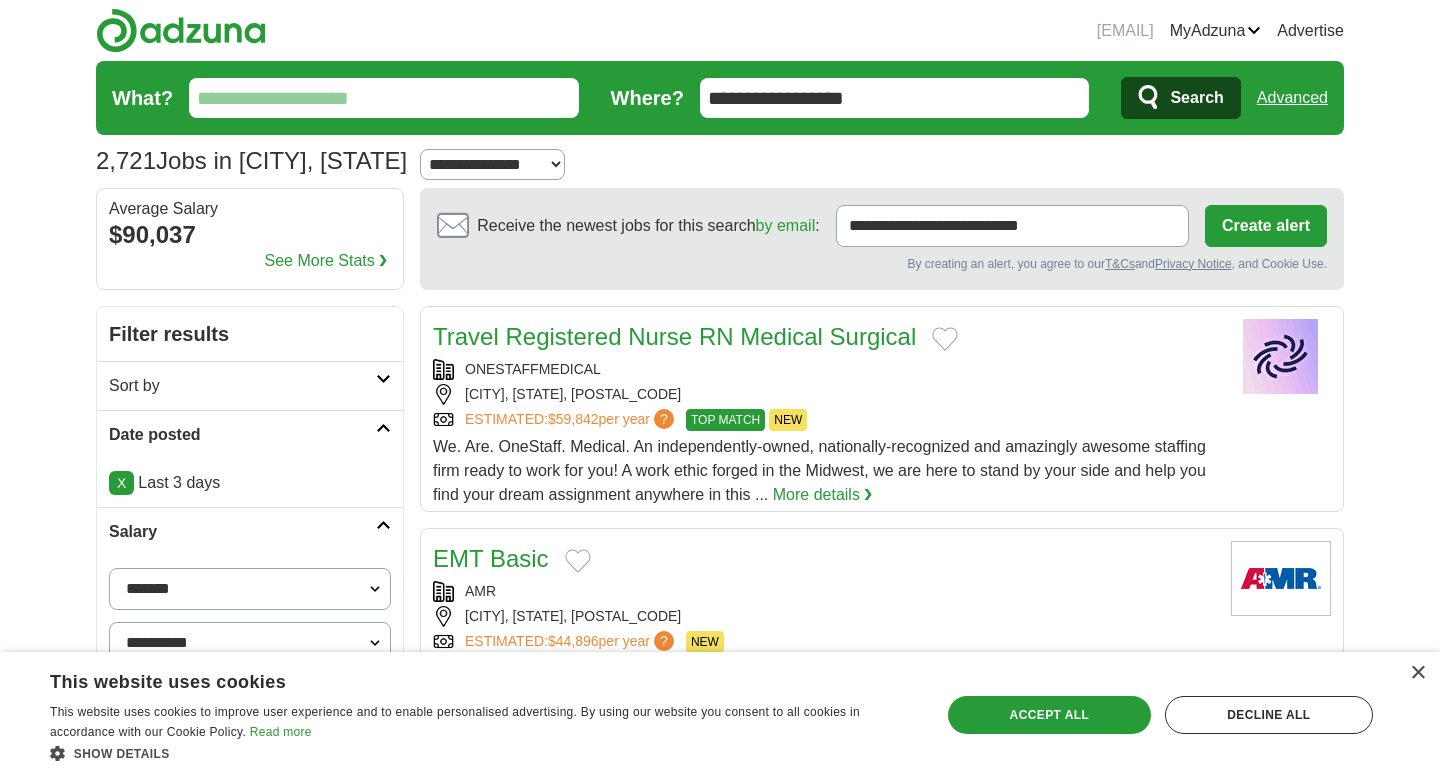 click on "**********" at bounding box center [492, 164] 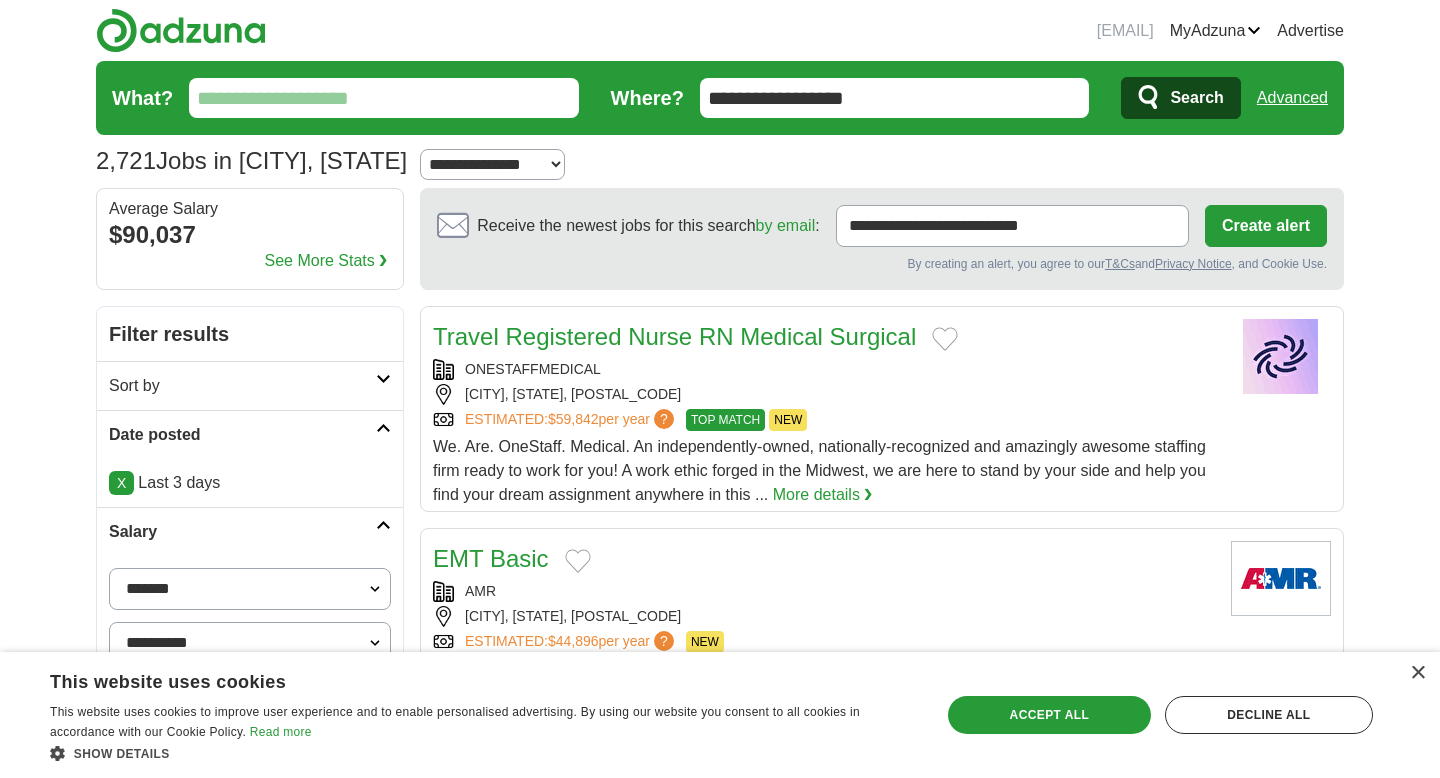 select on "*" 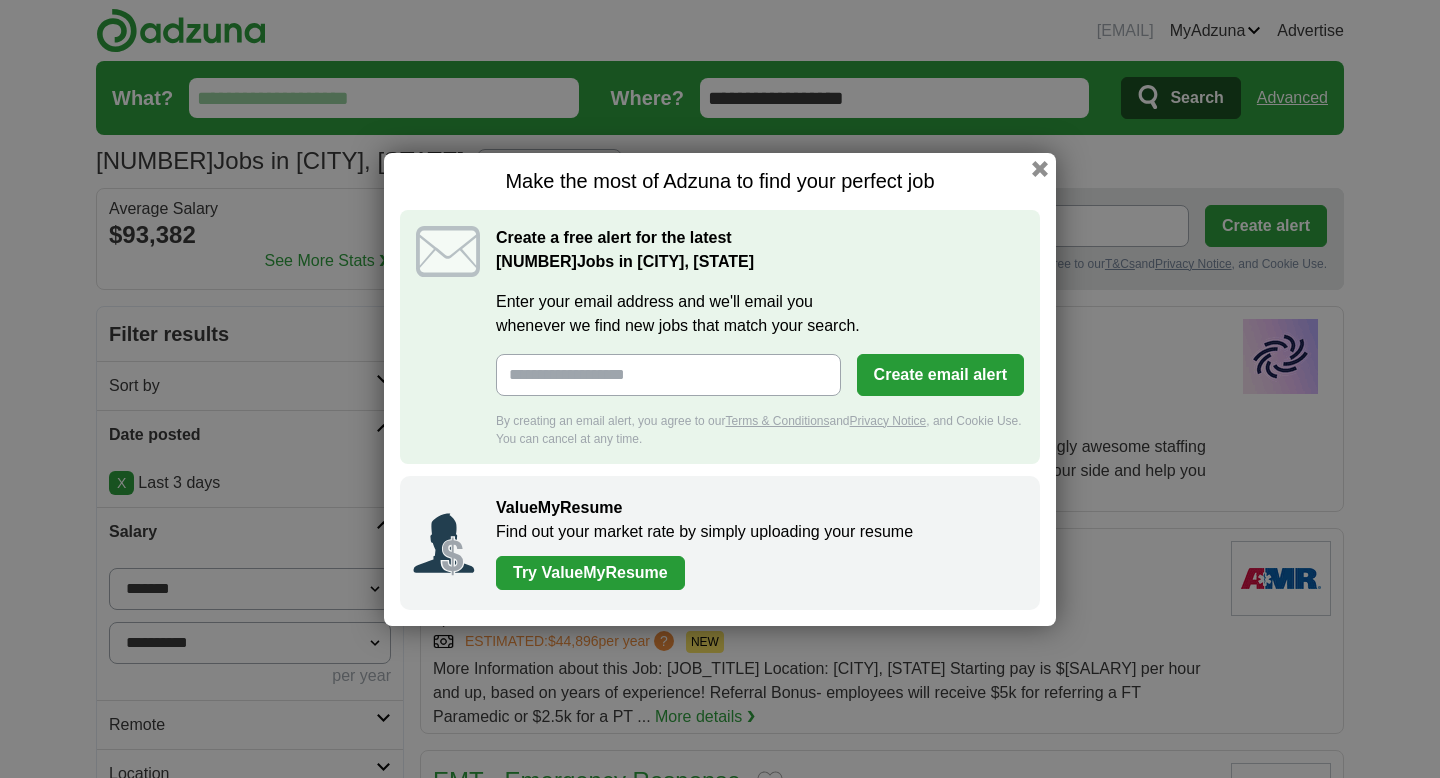 scroll, scrollTop: 0, scrollLeft: 0, axis: both 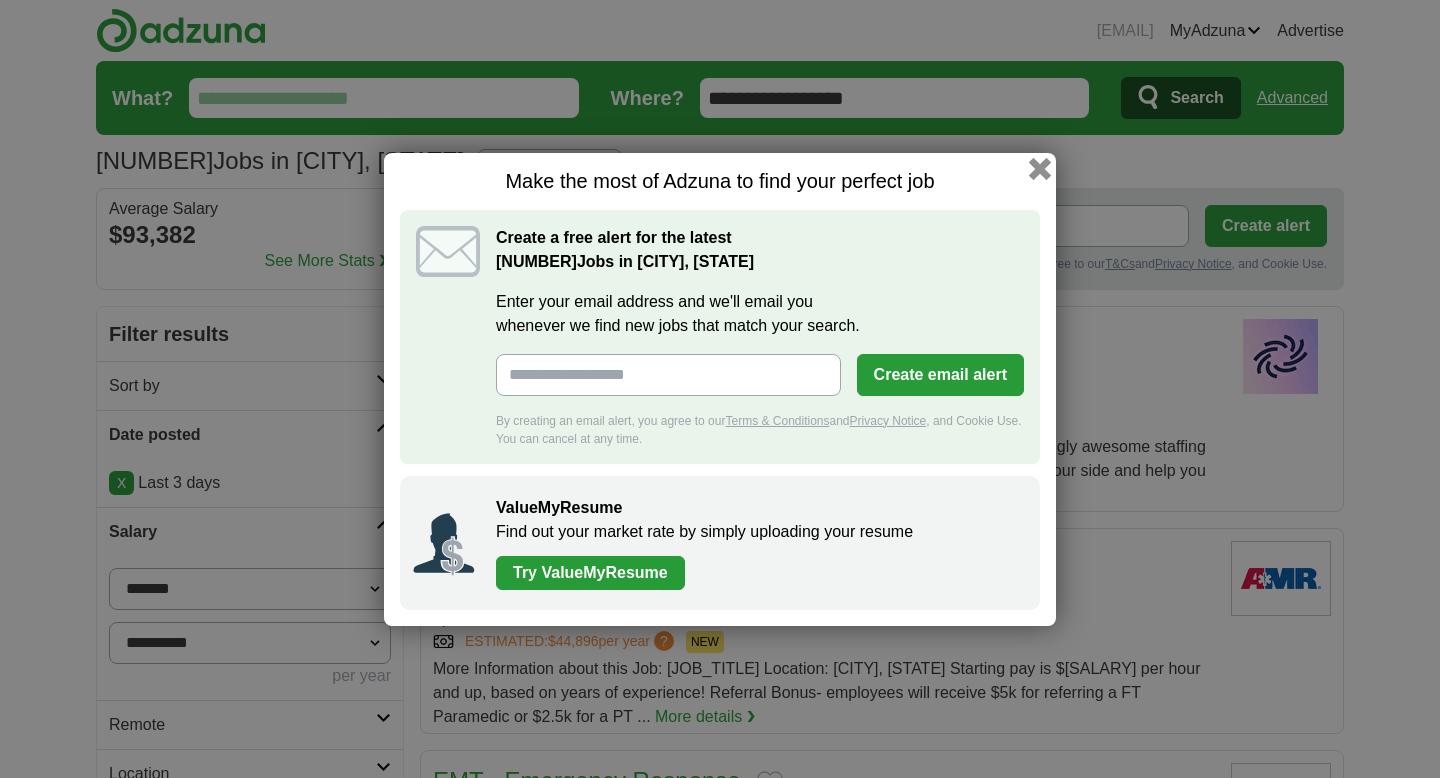 click at bounding box center [1040, 168] 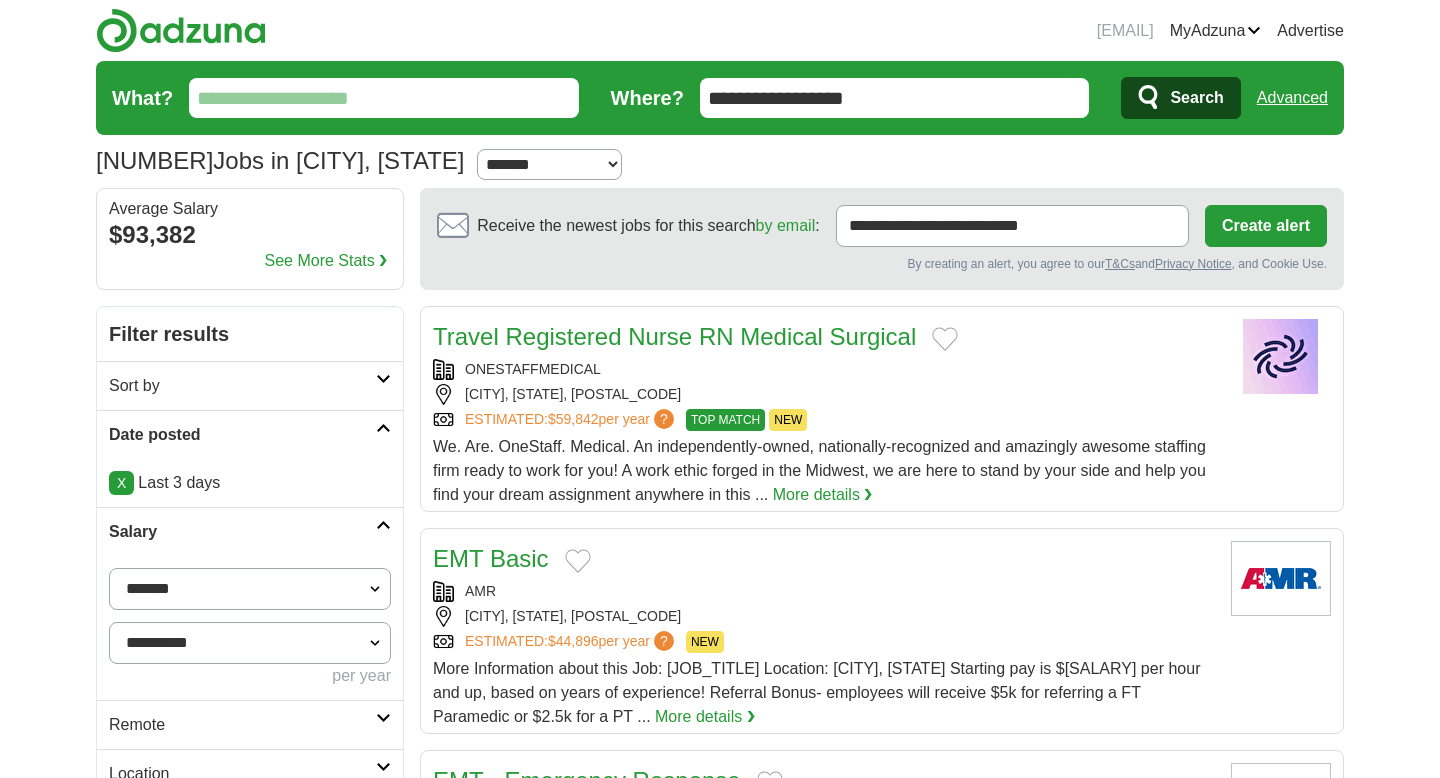 click on "**********" at bounding box center (549, 164) 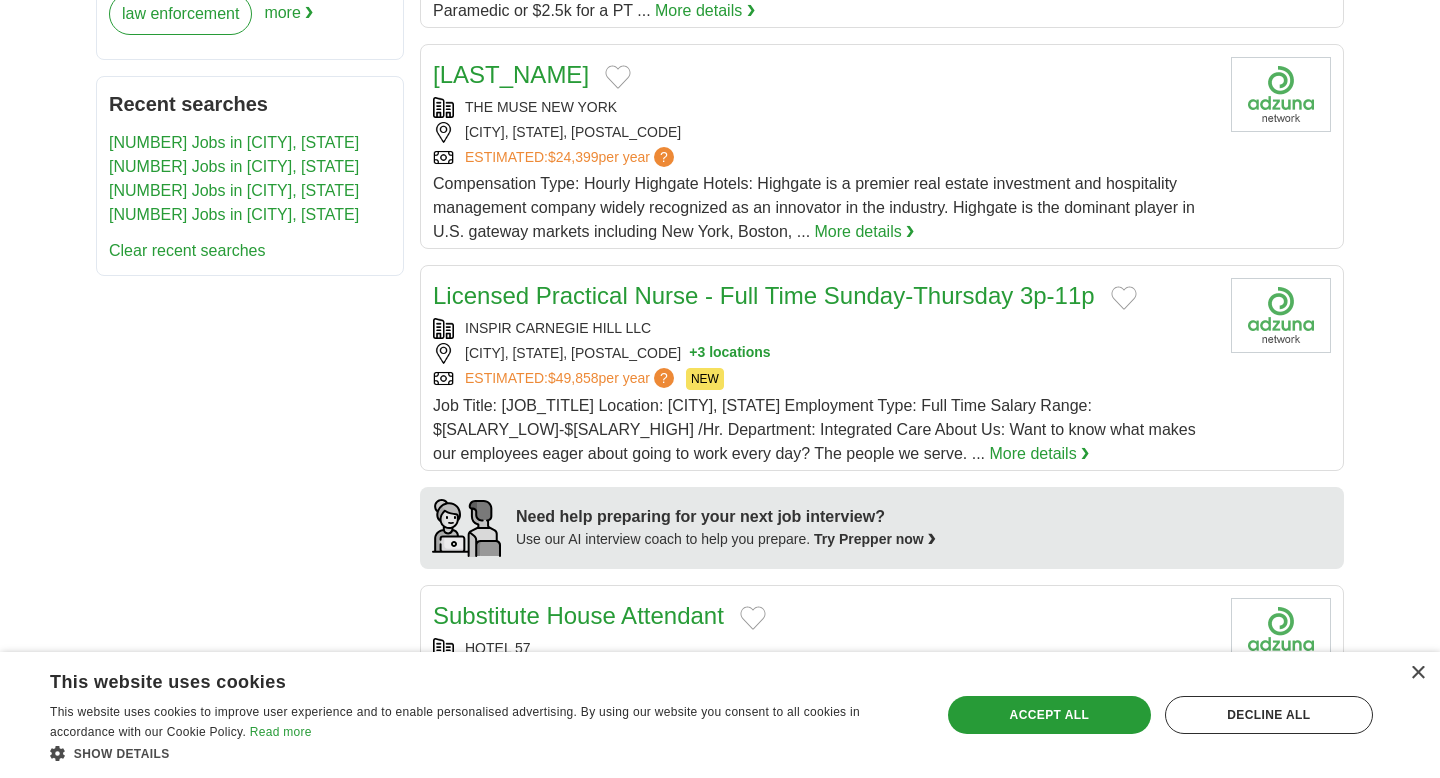 scroll, scrollTop: 1241, scrollLeft: 0, axis: vertical 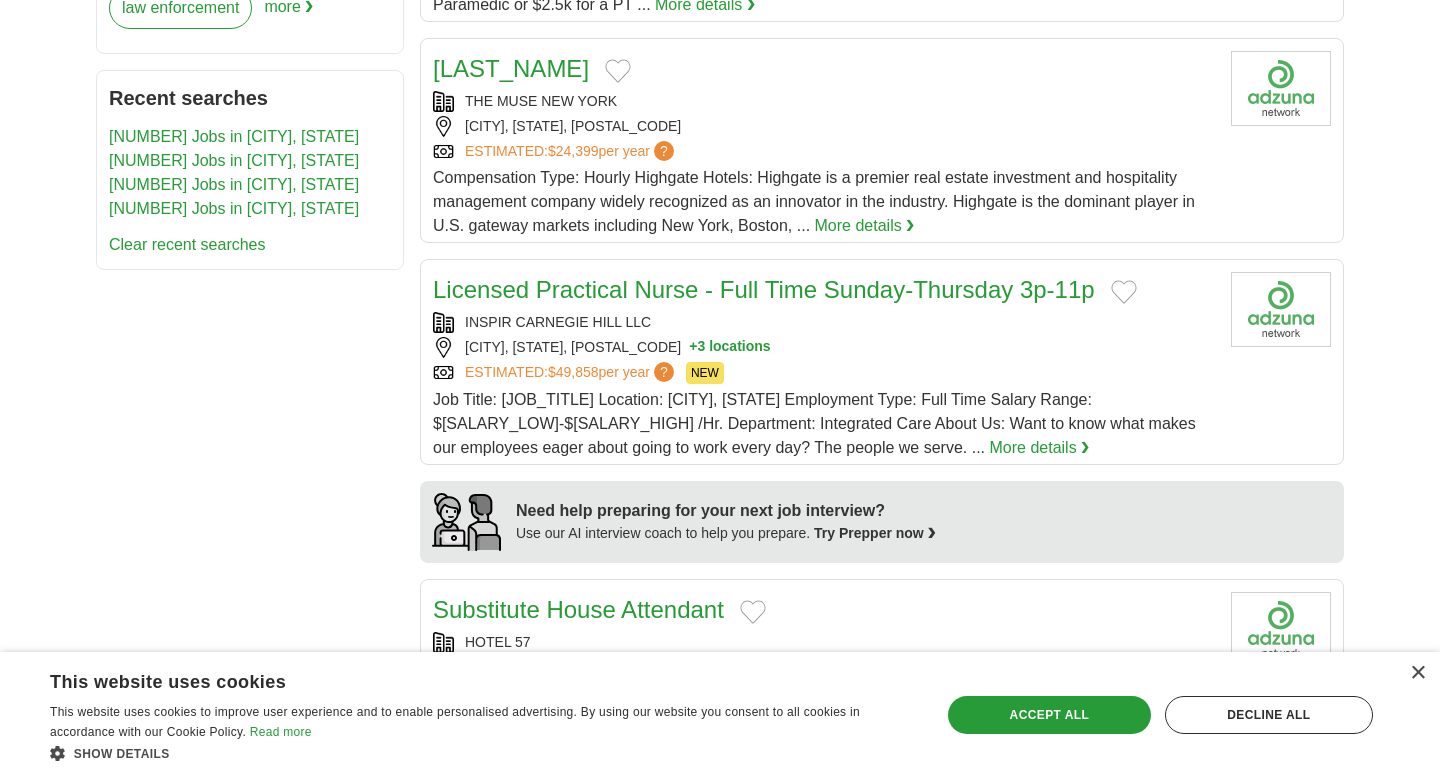click on "?" at bounding box center [664, 151] 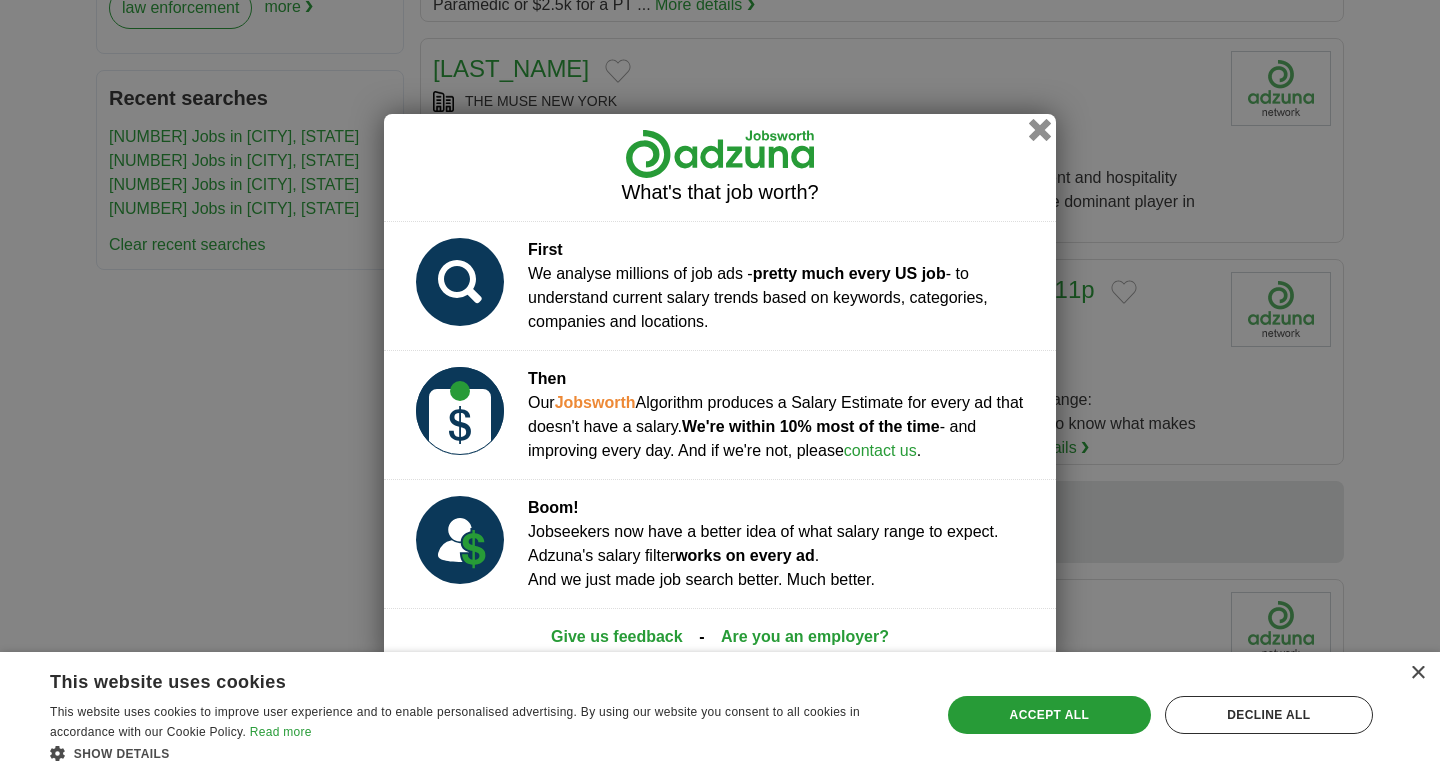 click at bounding box center [1040, 129] 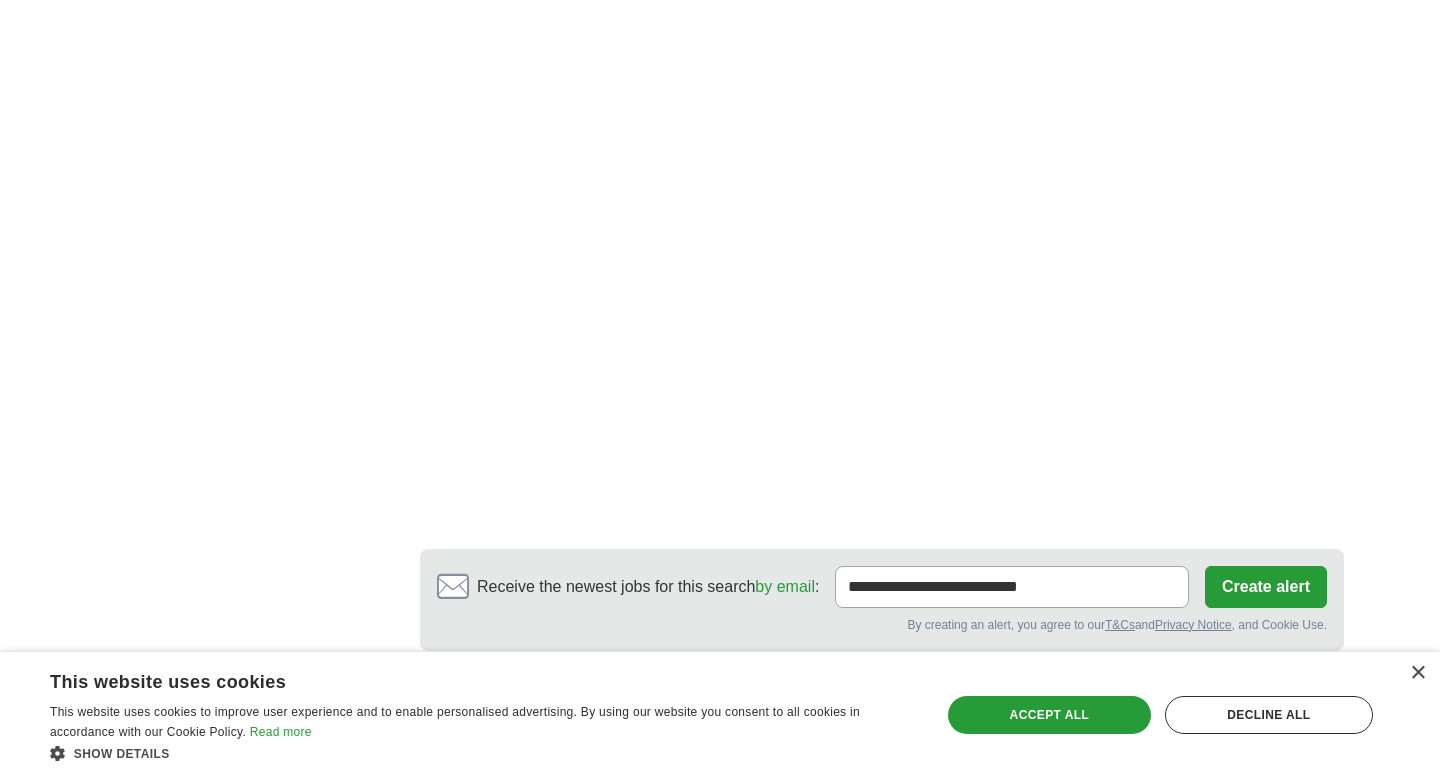 scroll, scrollTop: 3726, scrollLeft: 0, axis: vertical 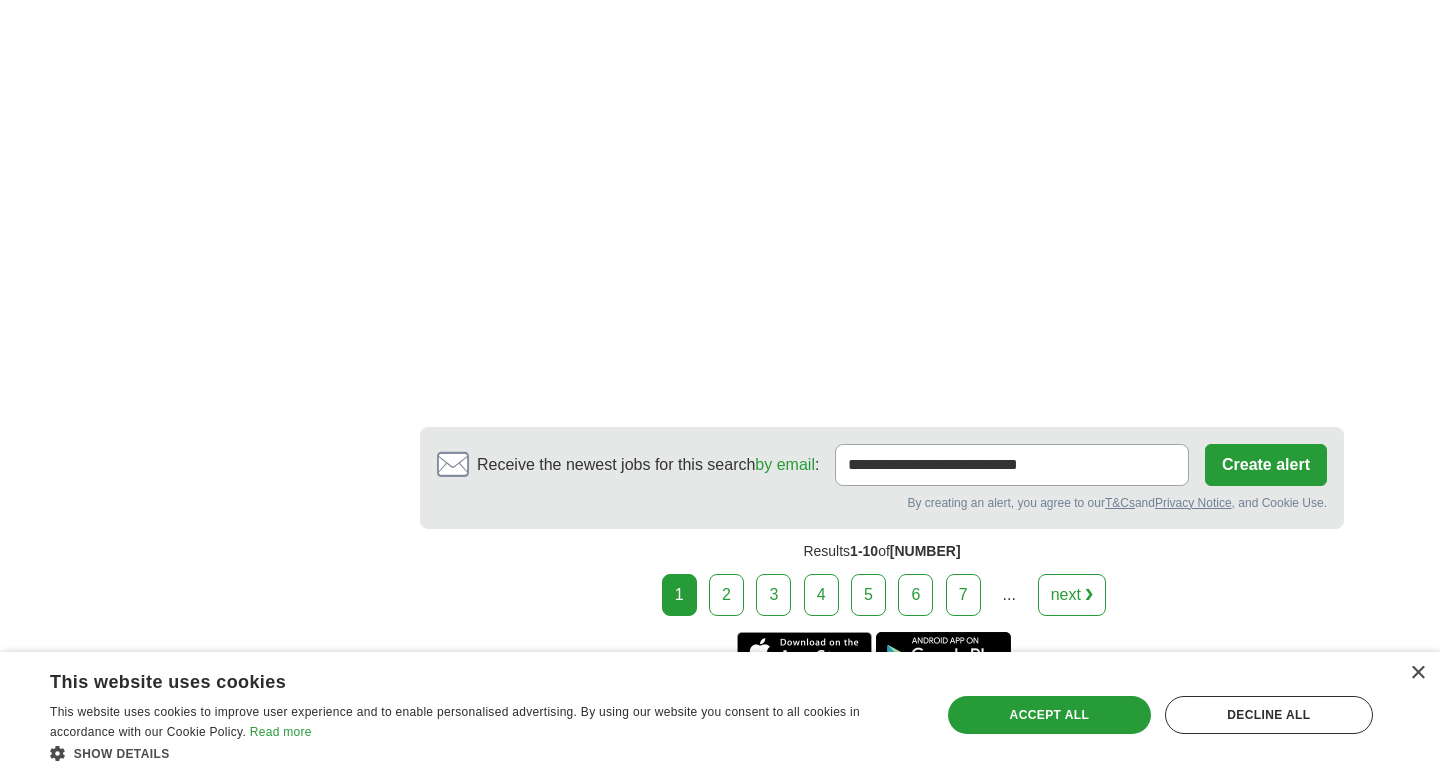 click on "2" at bounding box center (726, 595) 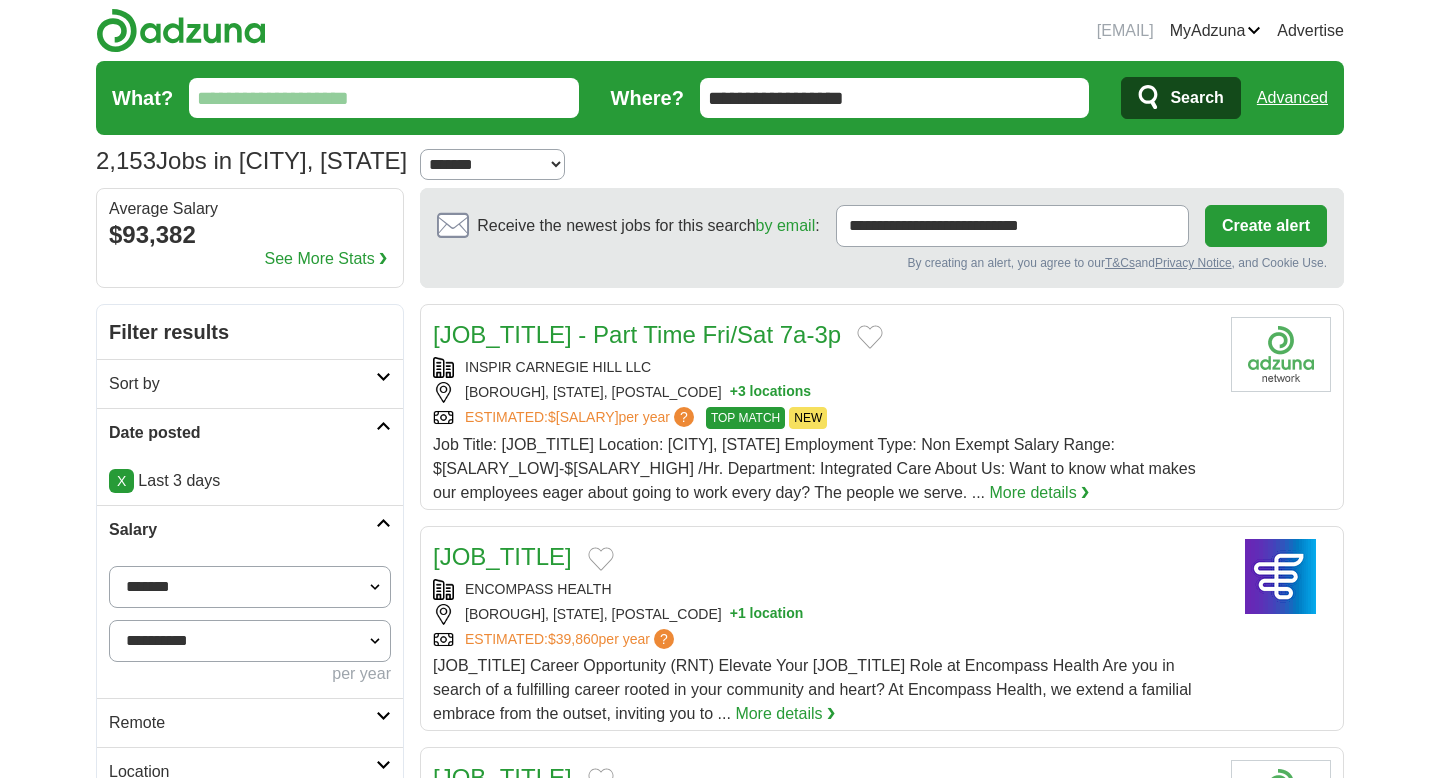scroll, scrollTop: 0, scrollLeft: 0, axis: both 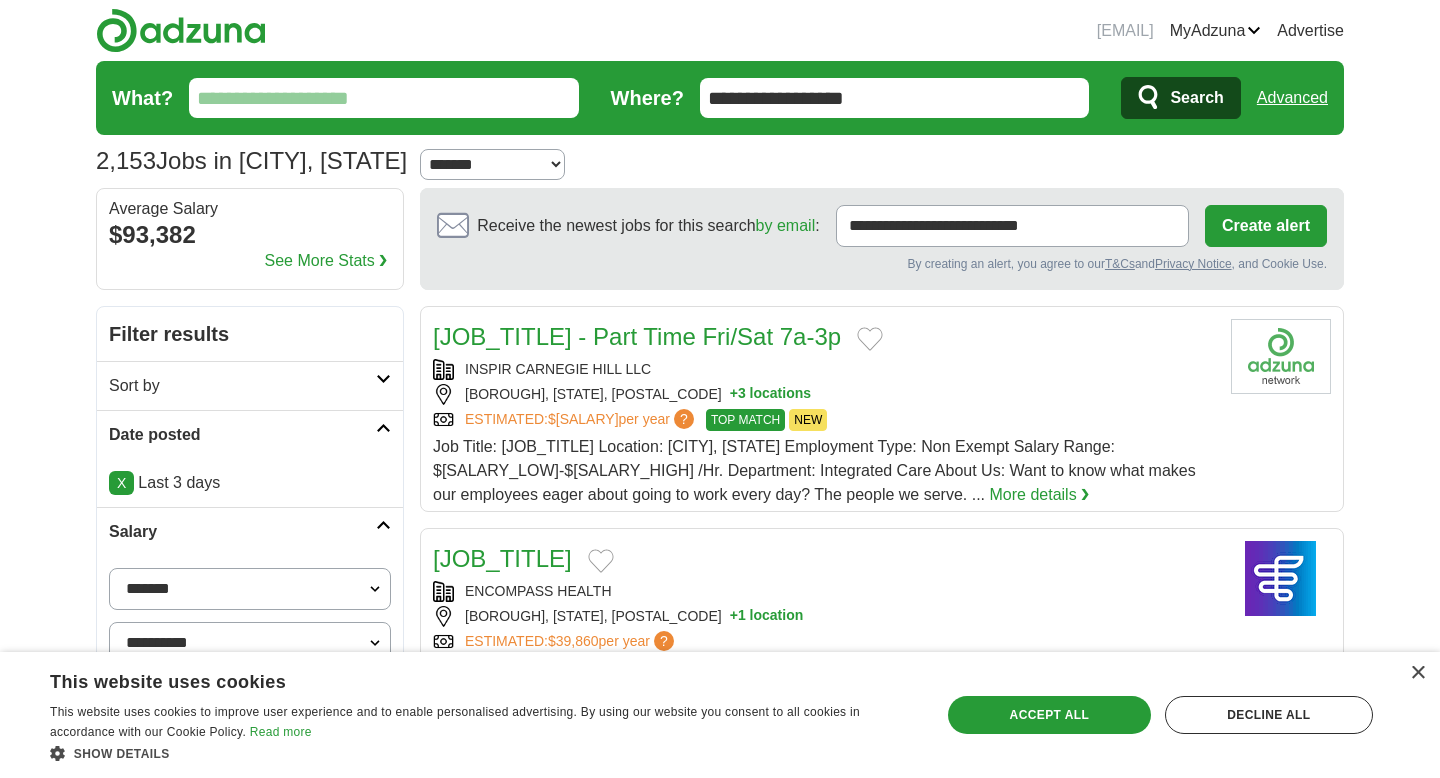 click on "**********" at bounding box center [492, 164] 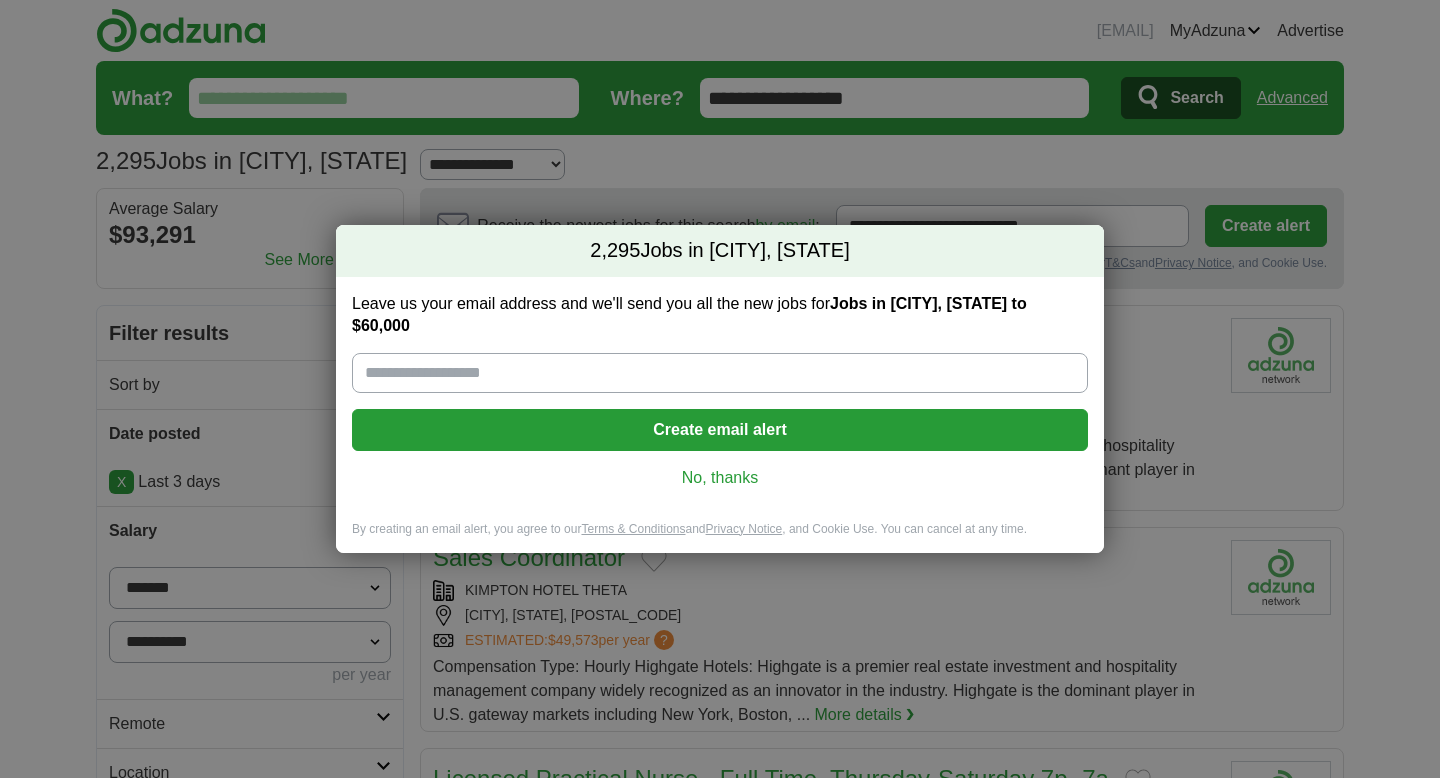 scroll, scrollTop: 0, scrollLeft: 0, axis: both 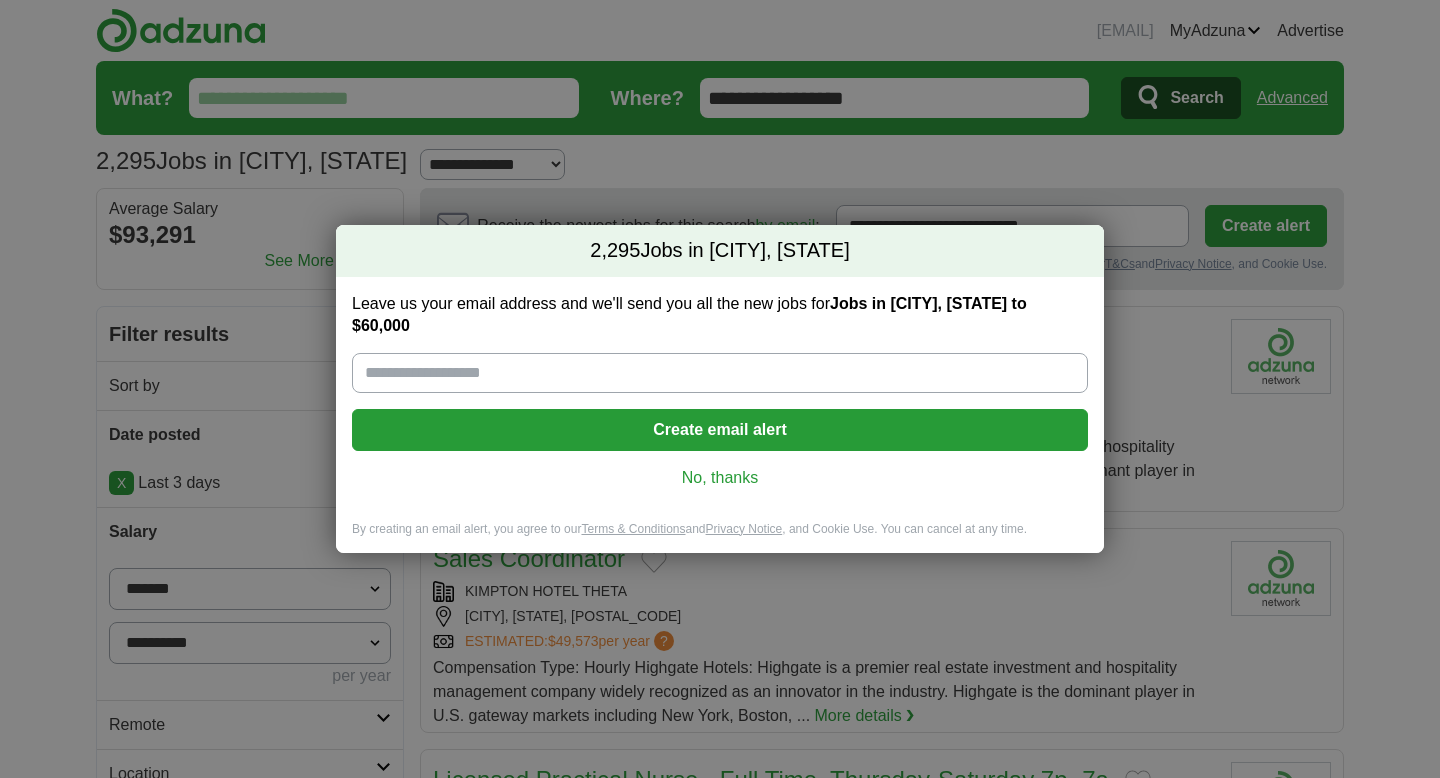 click on "No, thanks" at bounding box center (720, 478) 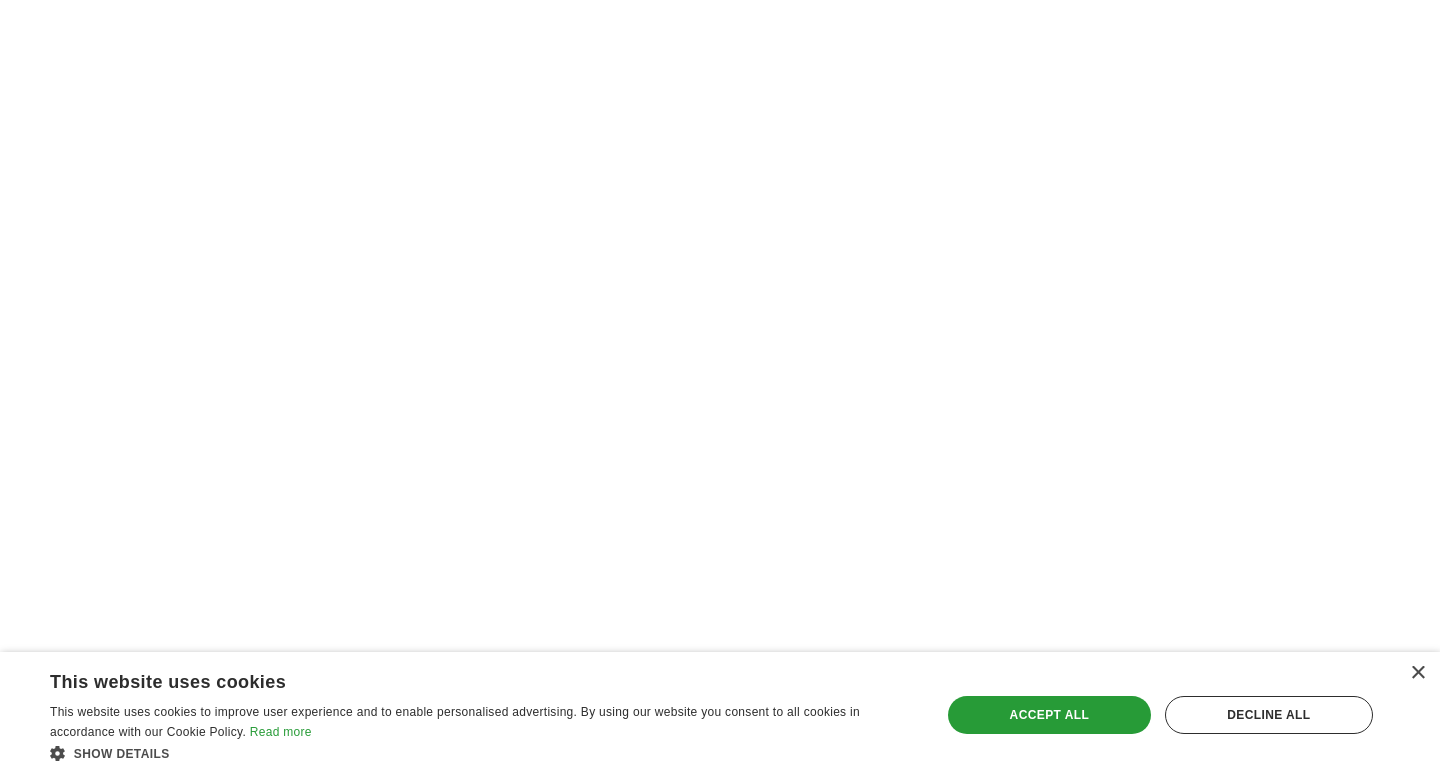 scroll, scrollTop: 3924, scrollLeft: 0, axis: vertical 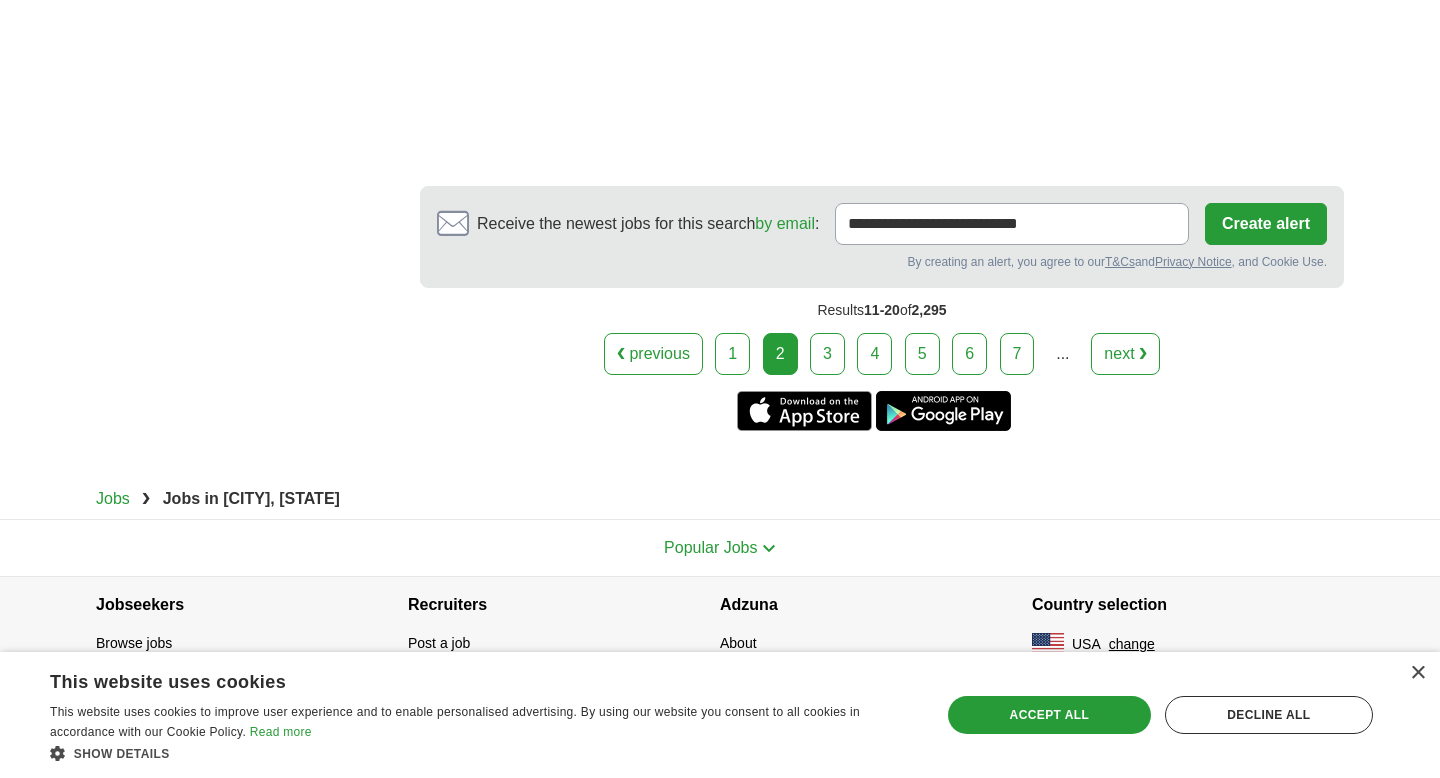 click on "3" at bounding box center [827, 354] 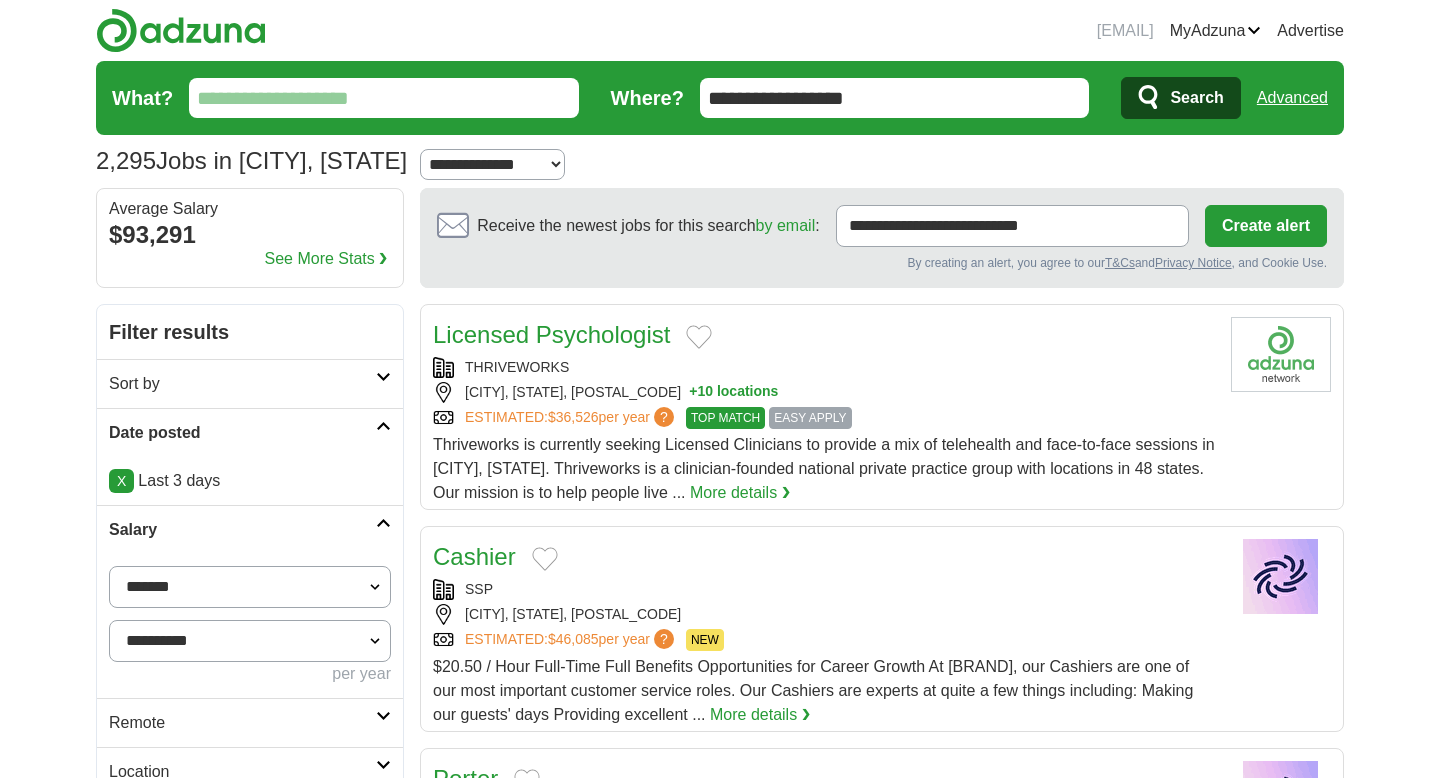 scroll, scrollTop: 0, scrollLeft: 0, axis: both 